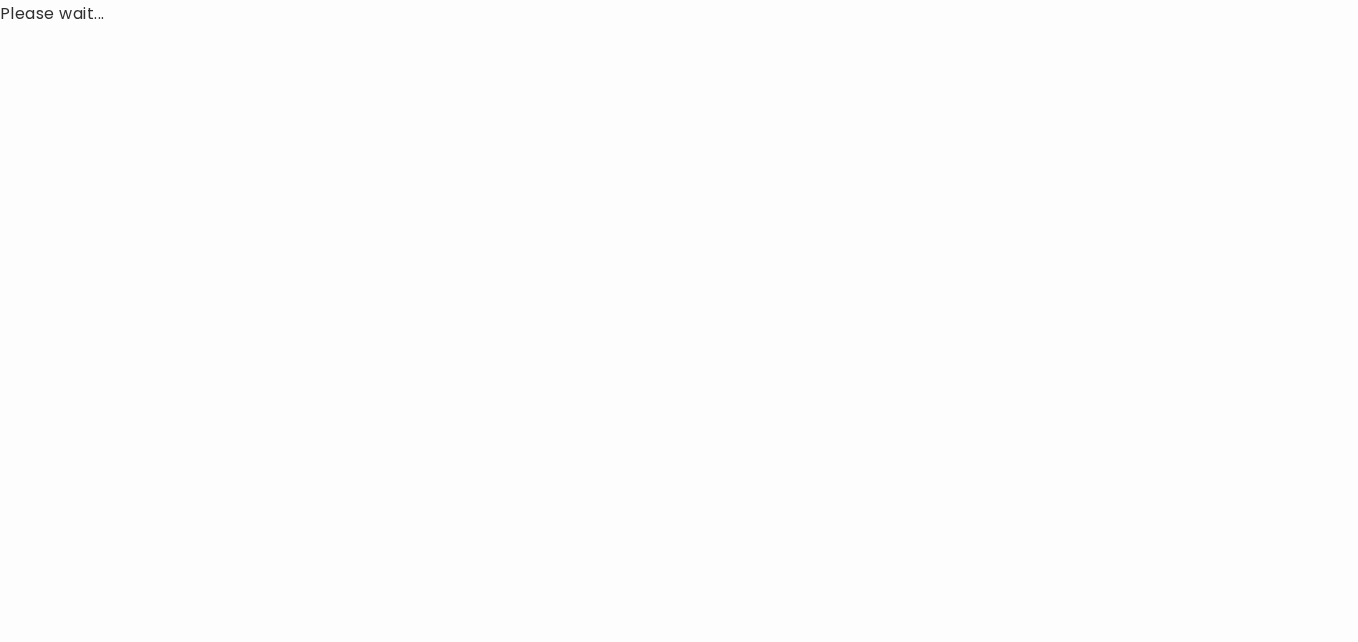 scroll, scrollTop: 0, scrollLeft: 0, axis: both 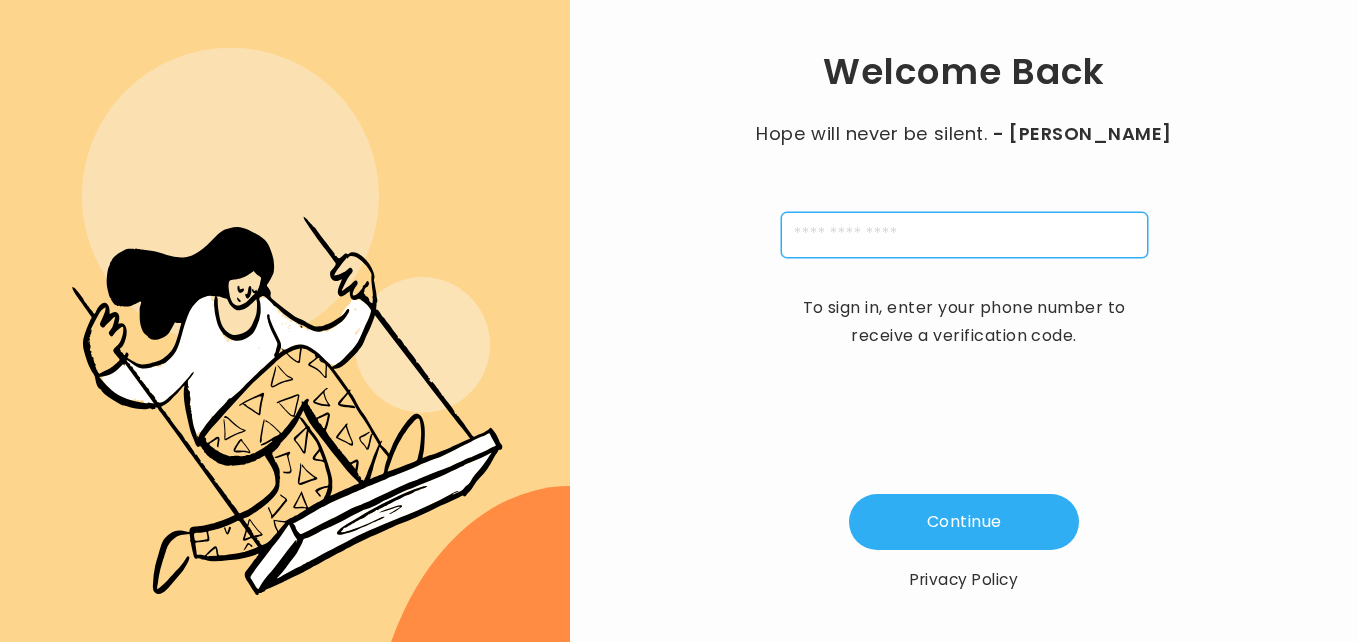 click at bounding box center [964, 235] 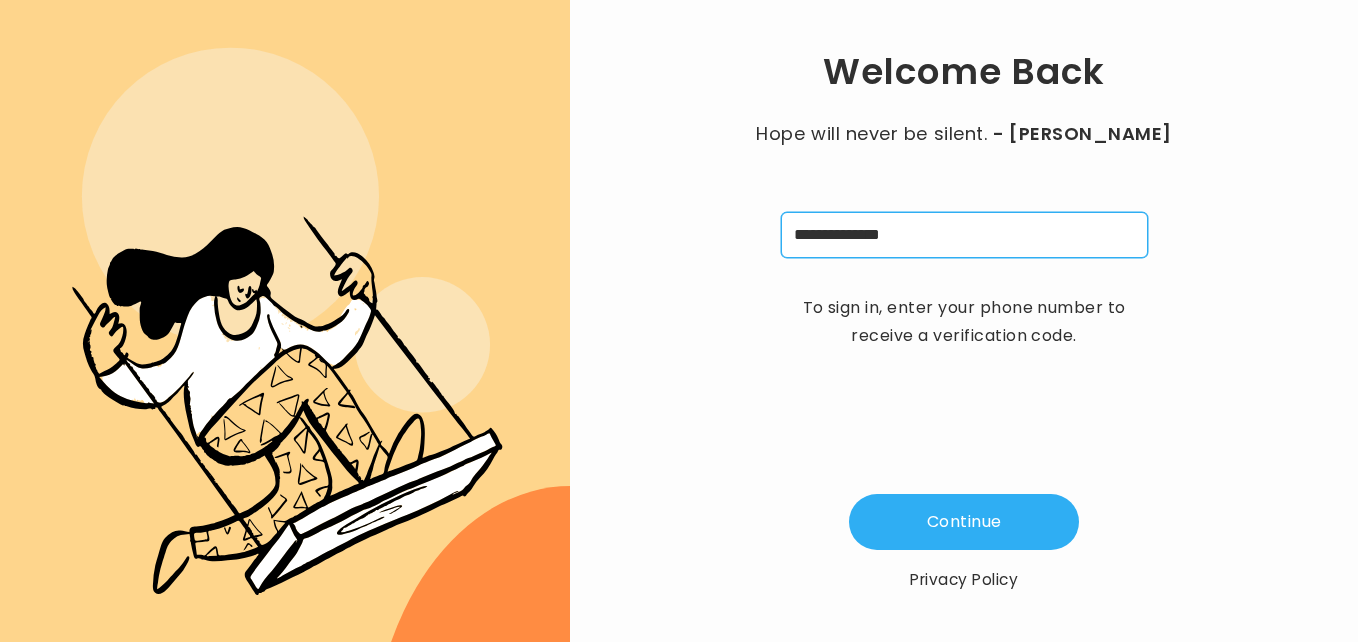 type on "**********" 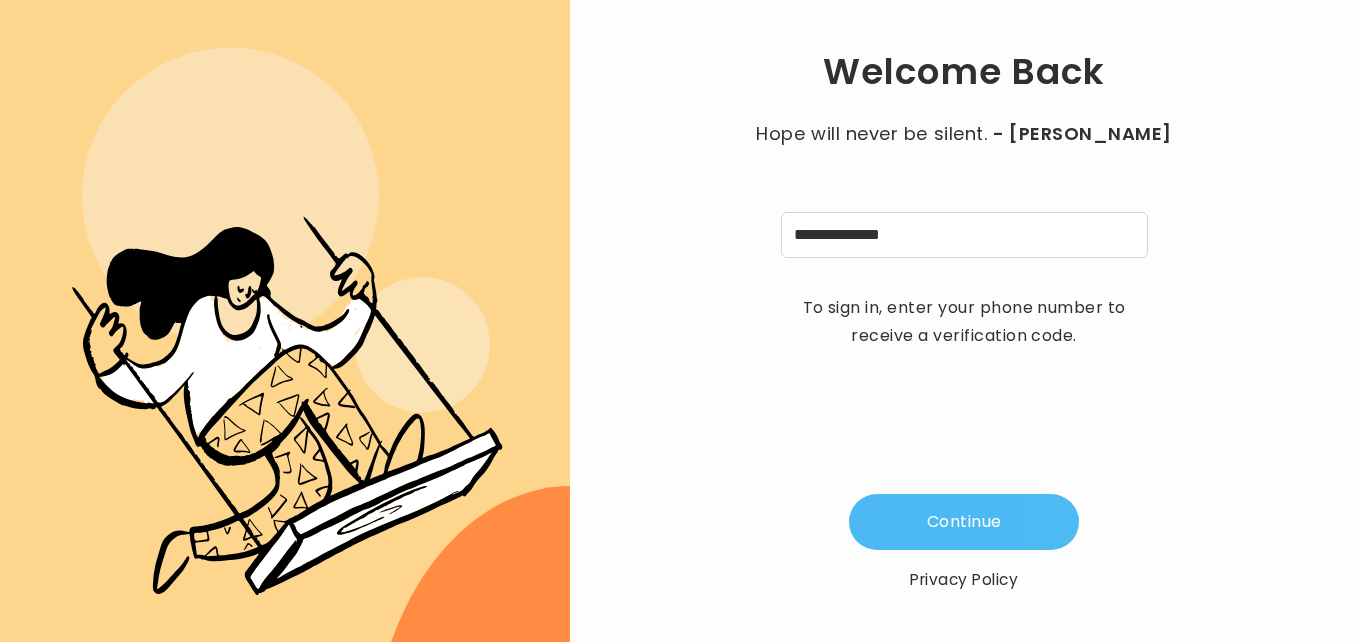 click on "Continue" at bounding box center [964, 522] 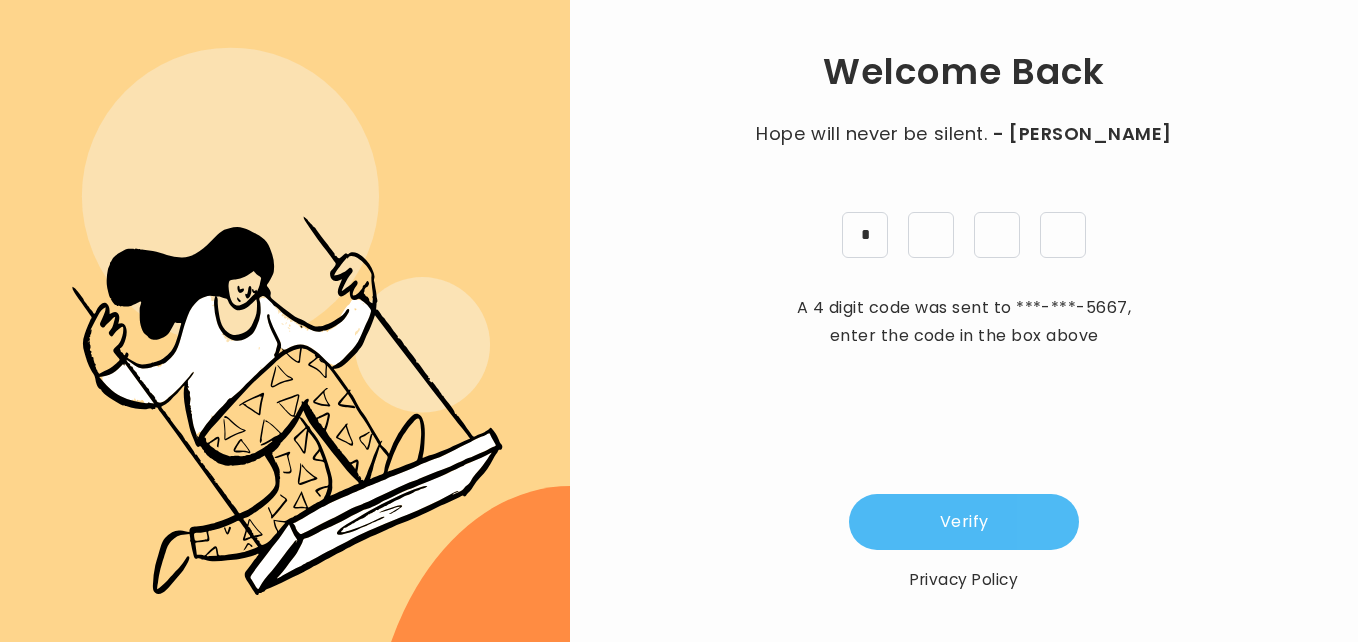 type on "*" 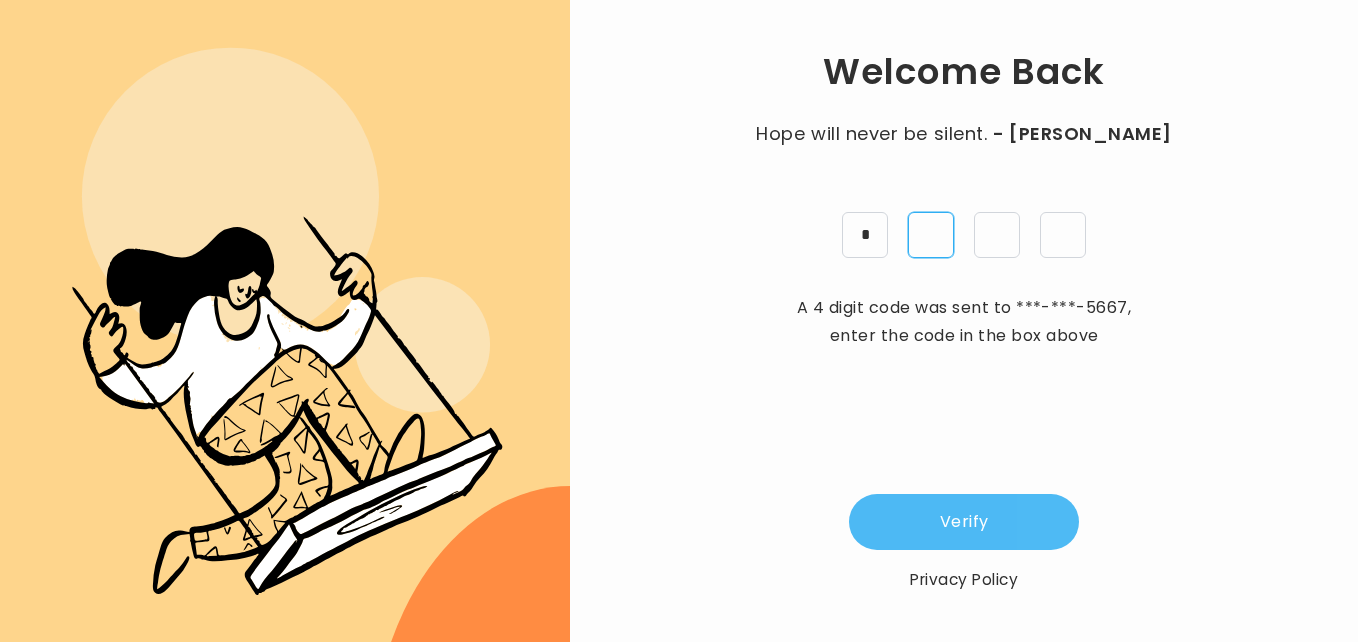 type on "*" 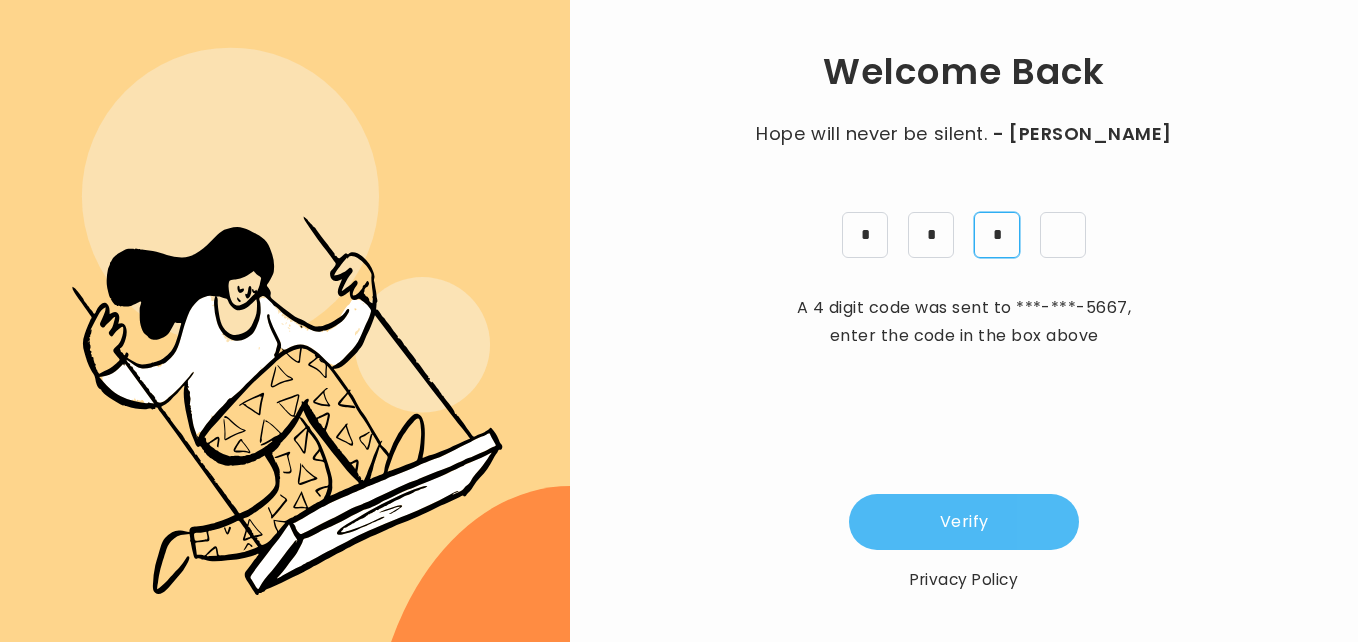 type on "*" 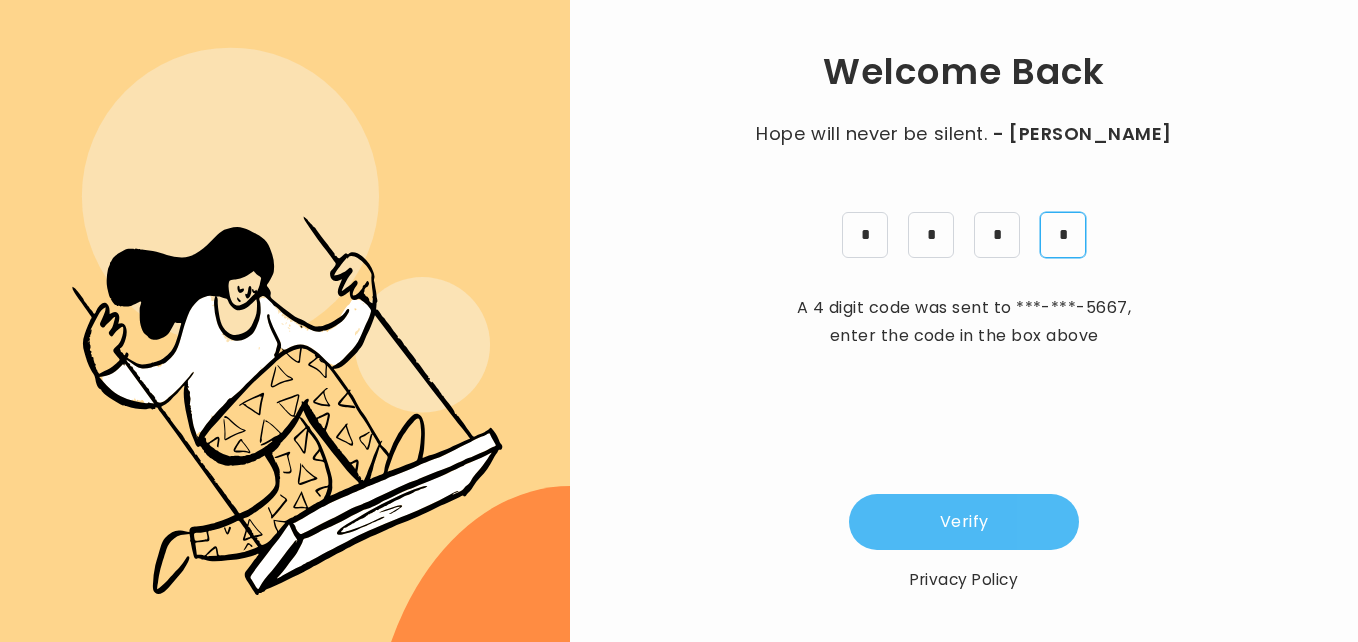 type on "*" 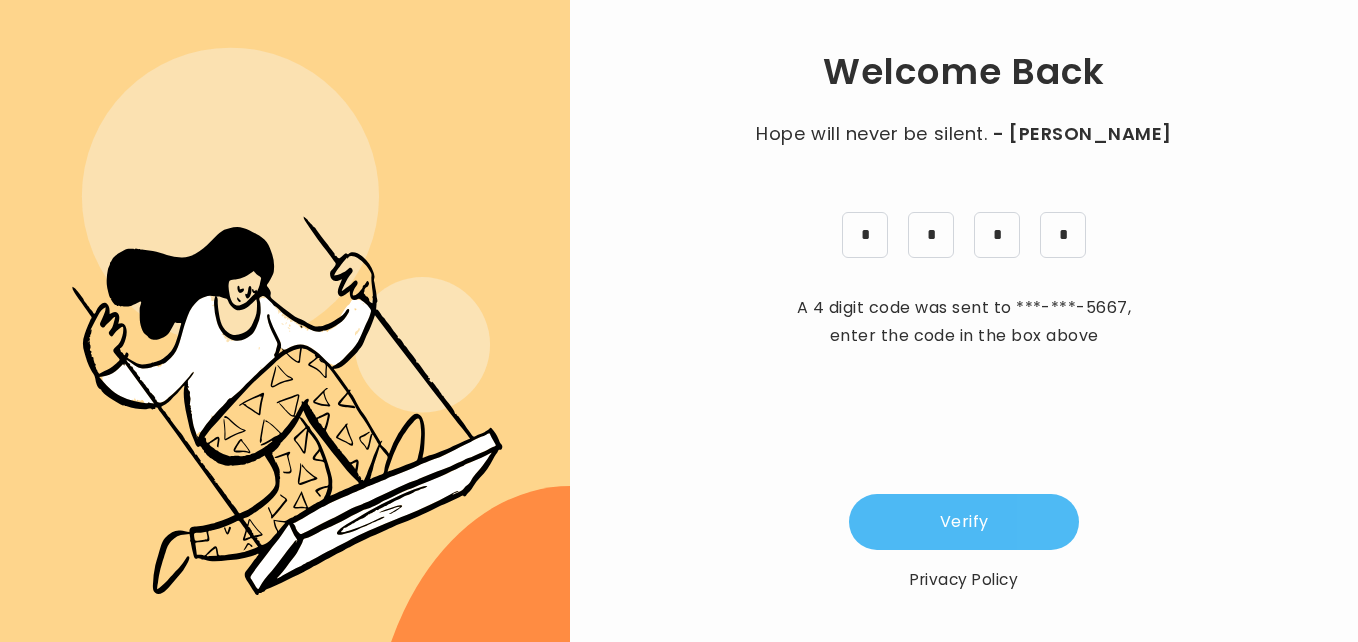 click on "Verify" at bounding box center [964, 522] 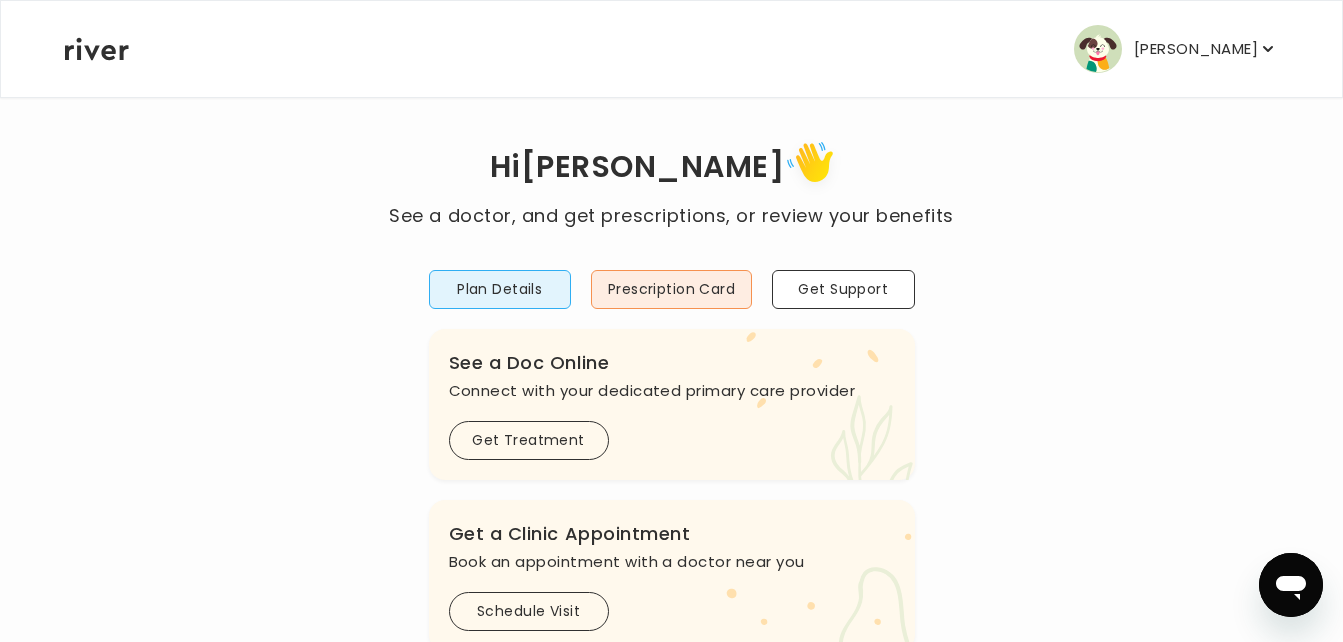 scroll, scrollTop: 0, scrollLeft: 0, axis: both 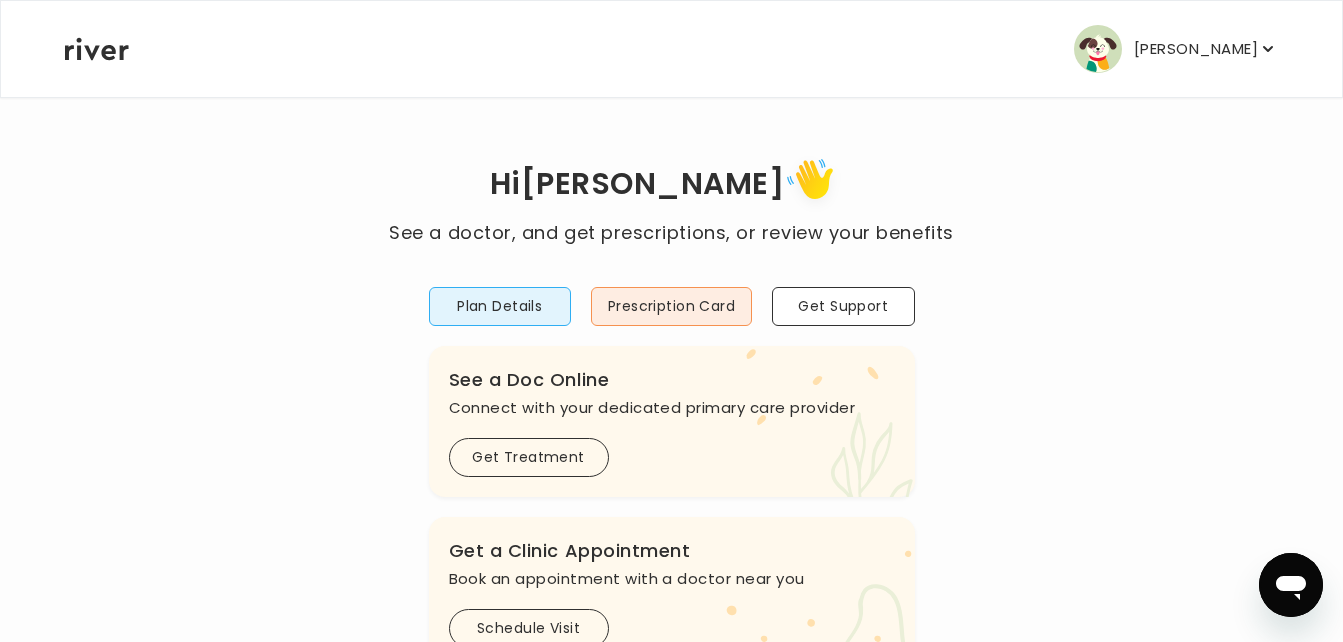 click 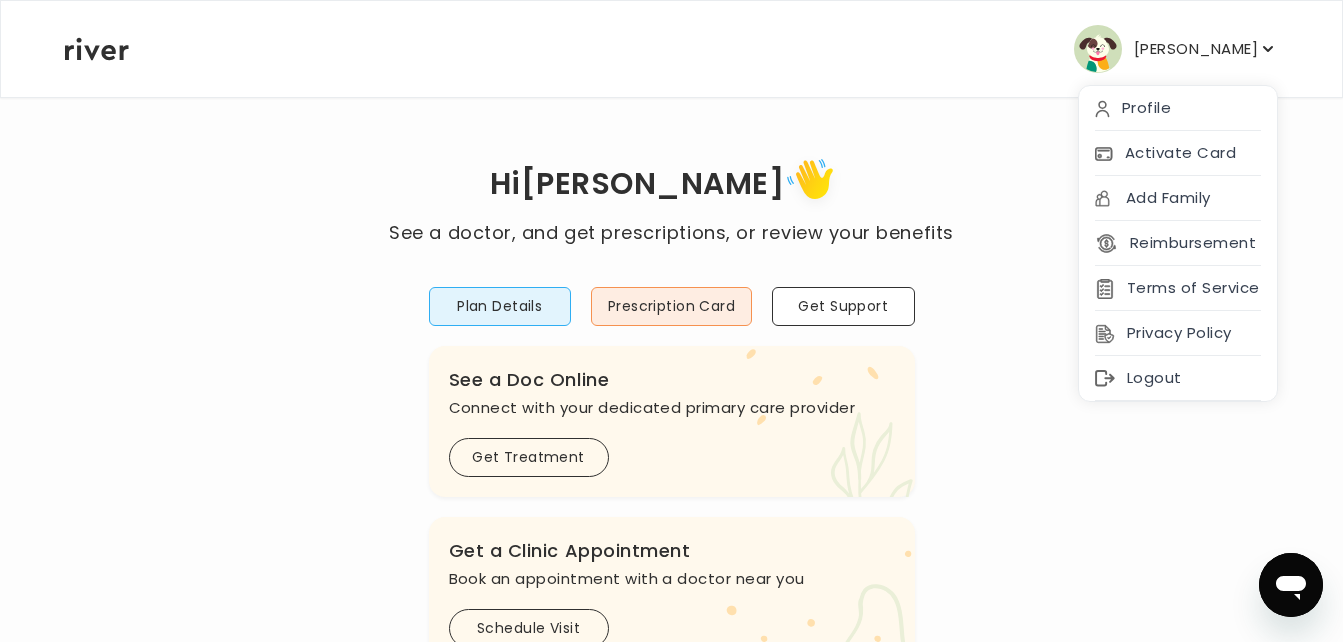 click 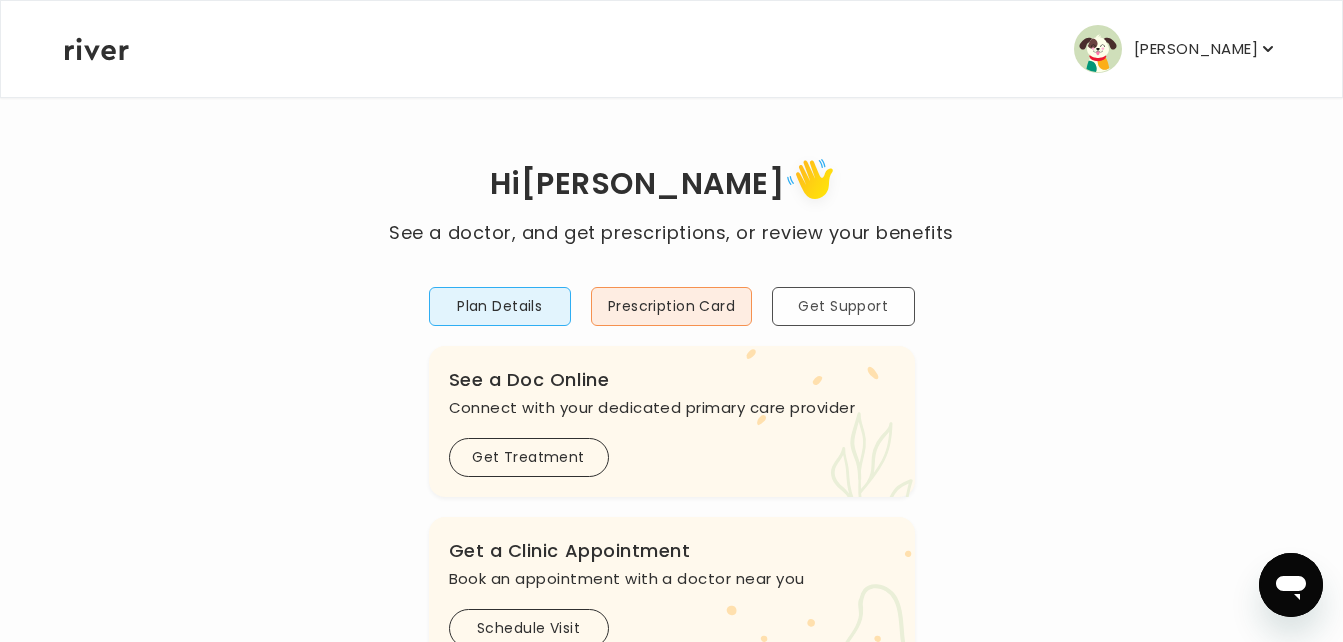 click on "Get Support" at bounding box center [843, 306] 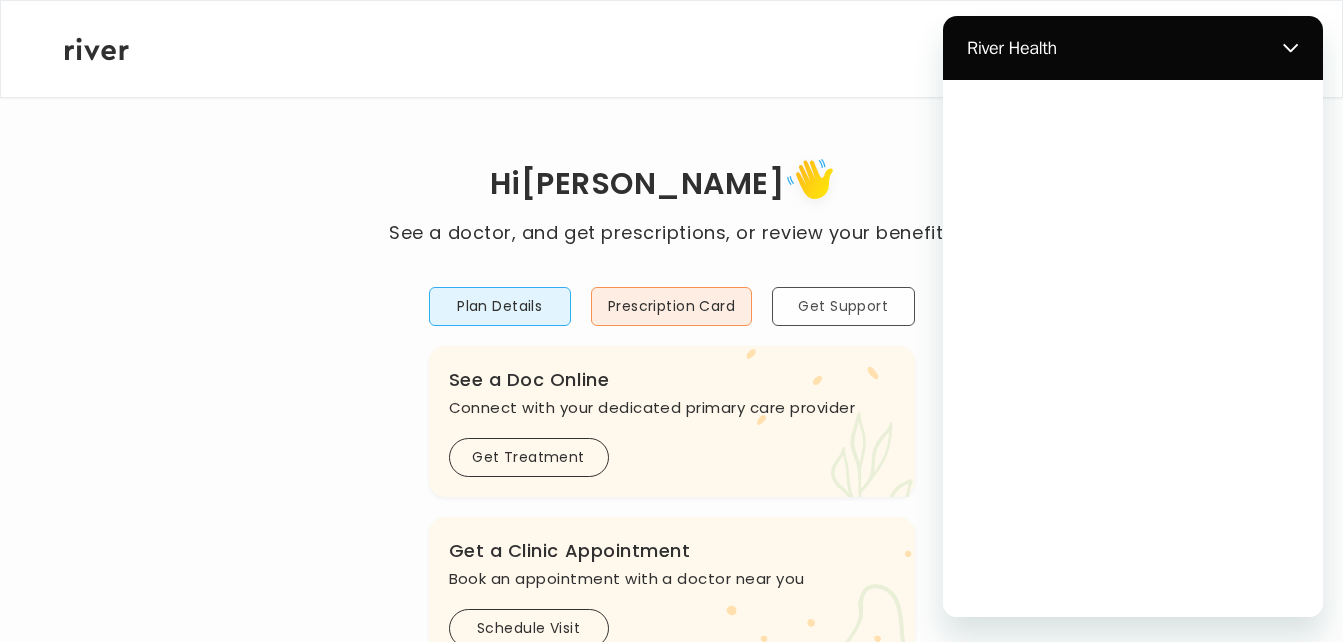 scroll, scrollTop: 0, scrollLeft: 0, axis: both 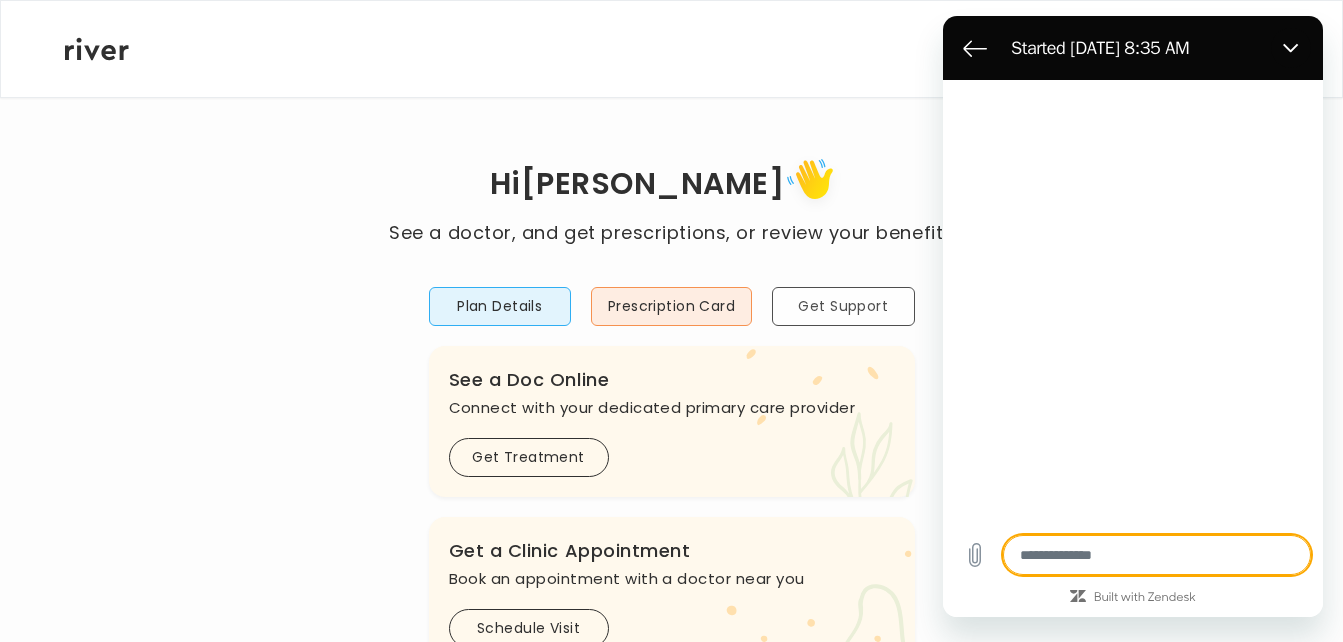 type on "*" 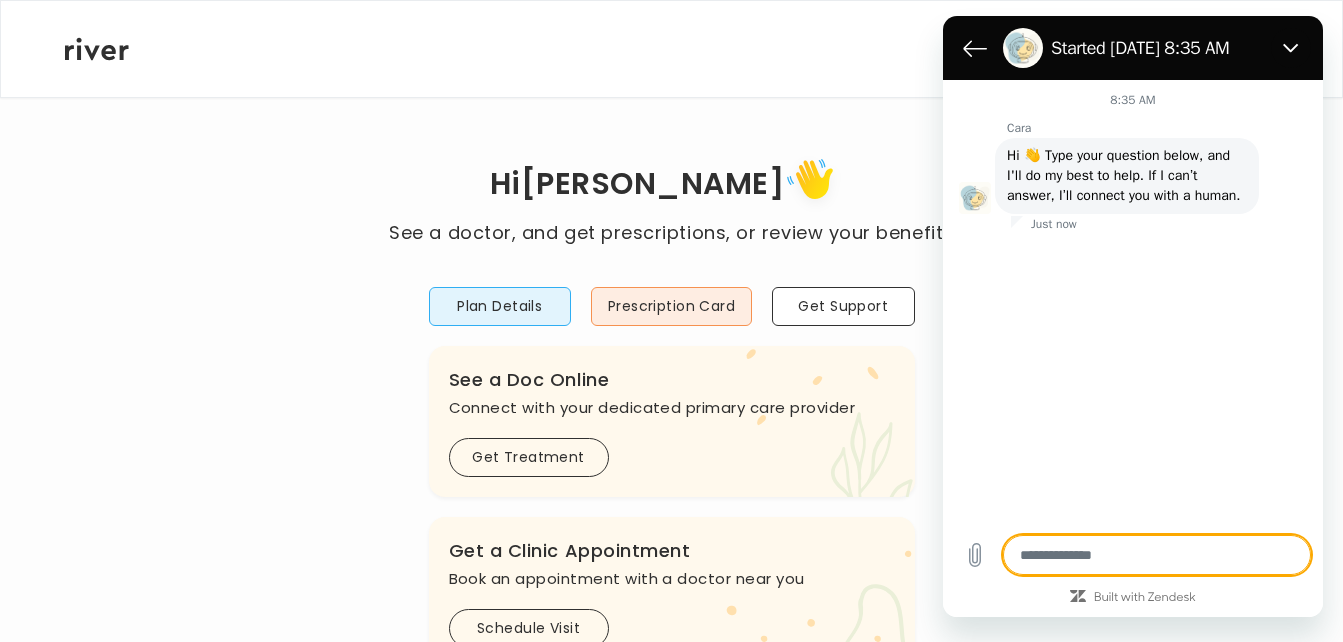 click at bounding box center (1157, 555) 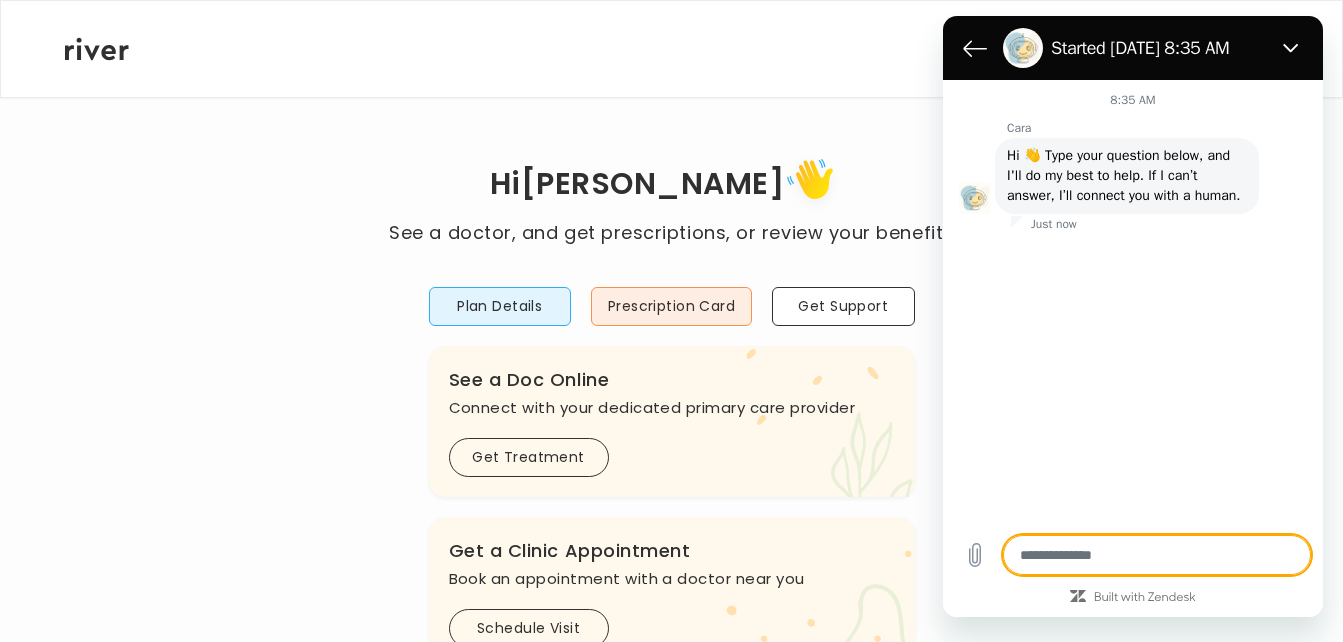 type on "*" 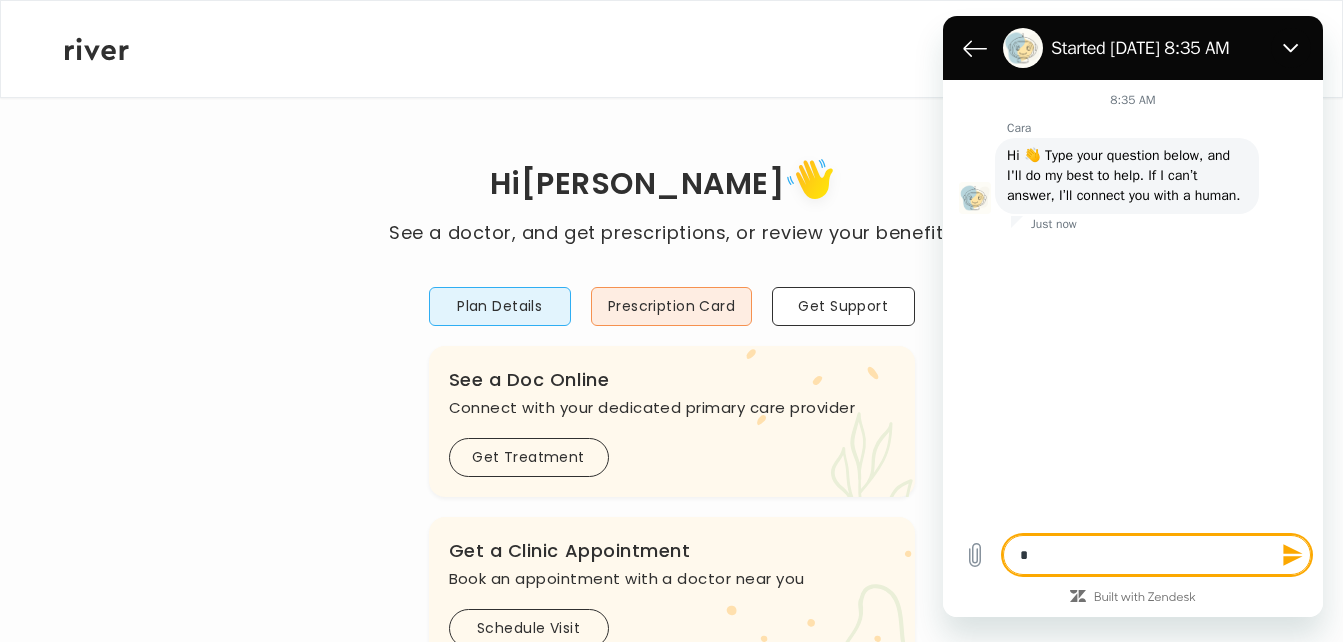 type on "**" 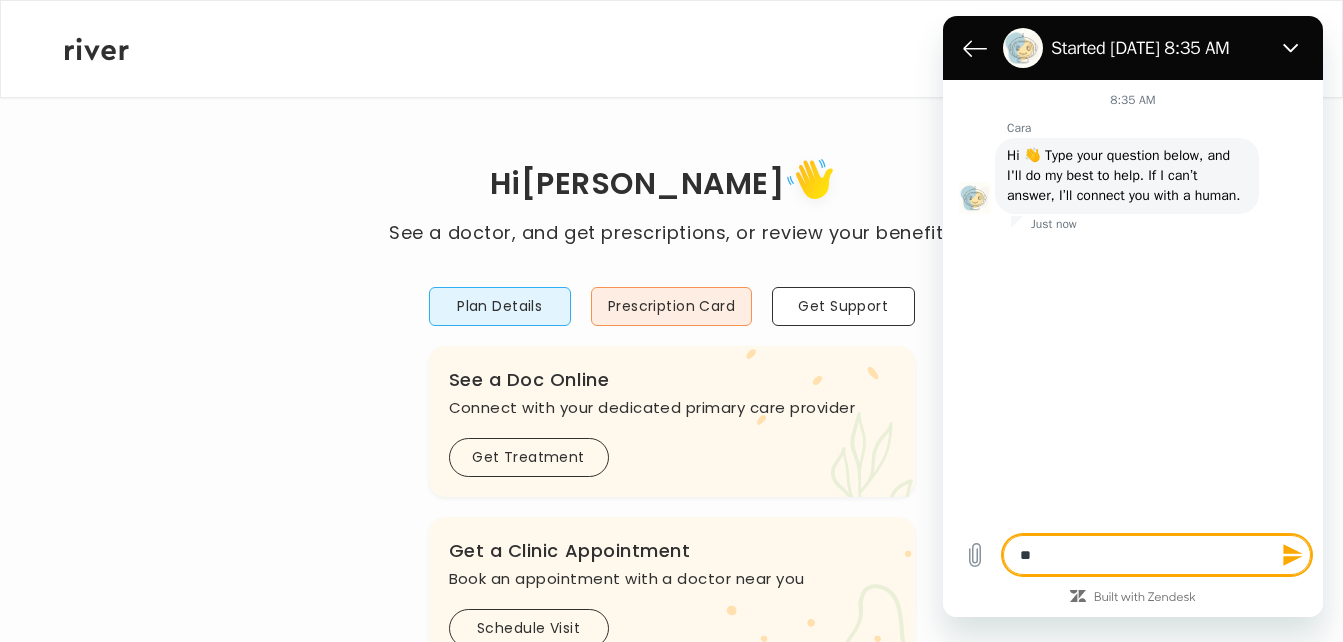 type on "***" 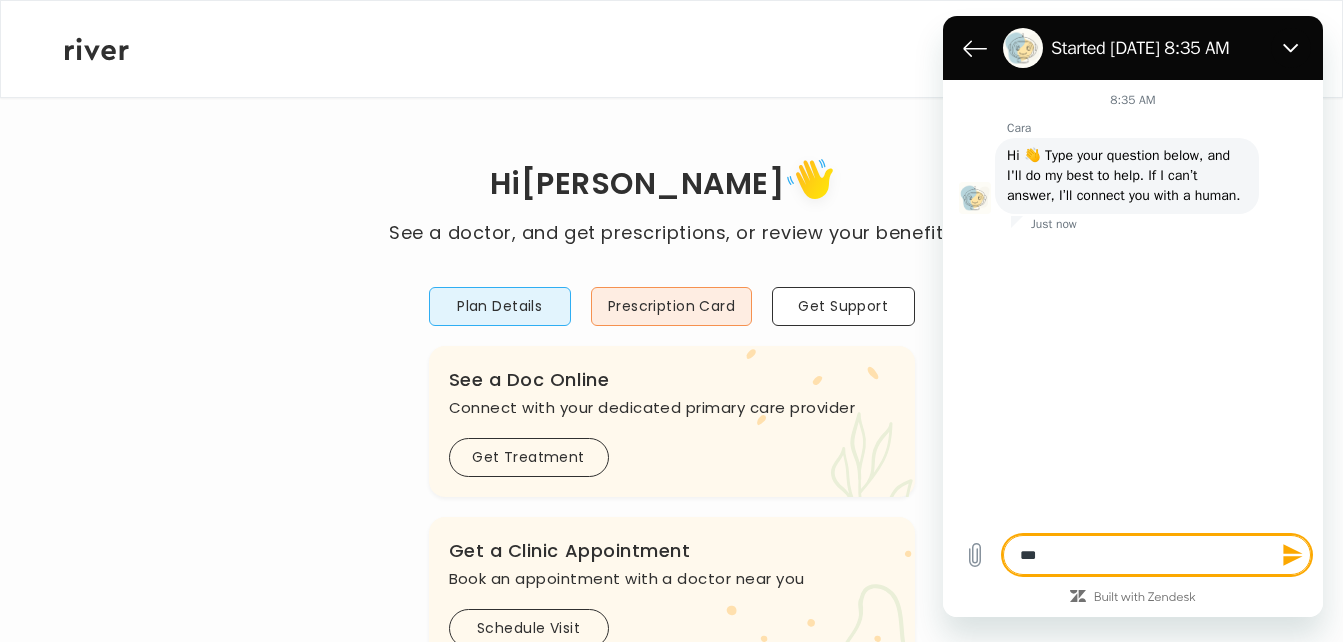type on "****" 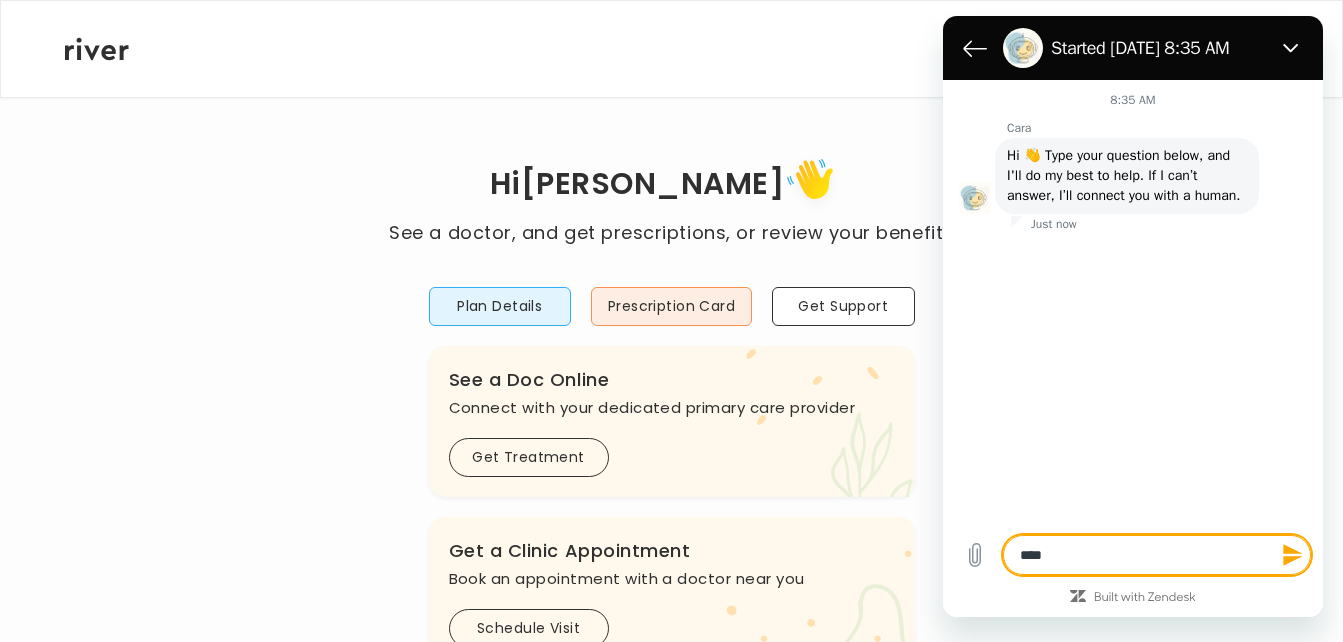 type on "****" 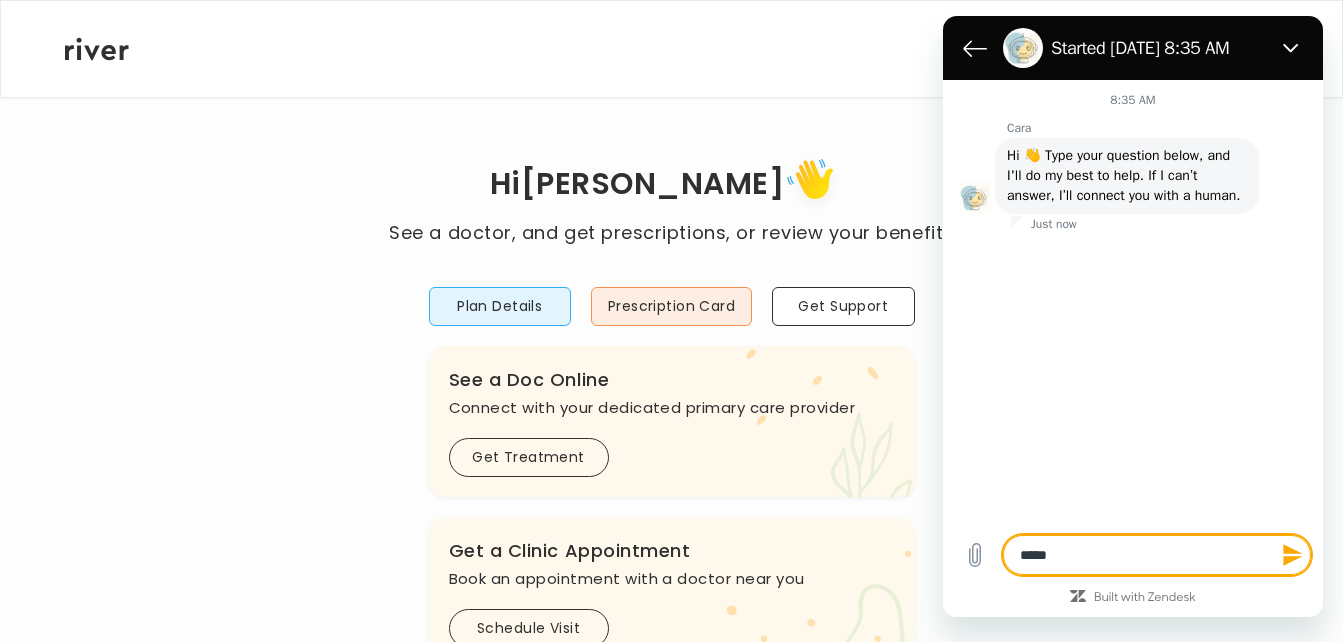 type on "******" 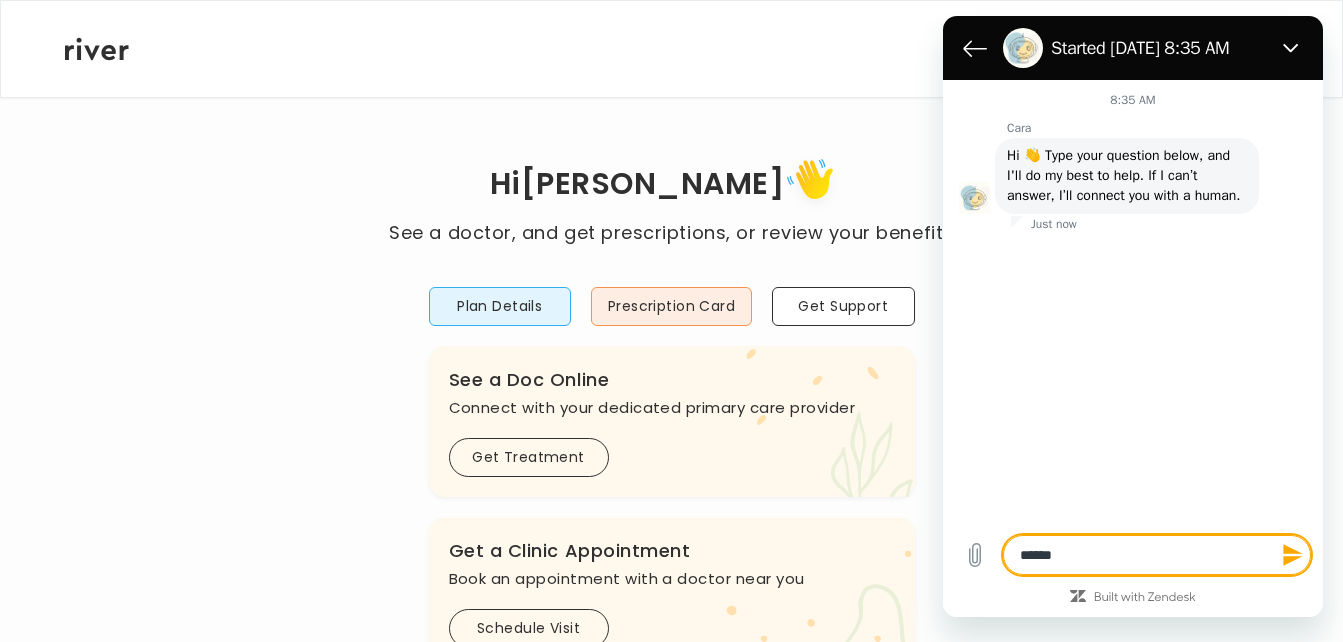 type on "*******" 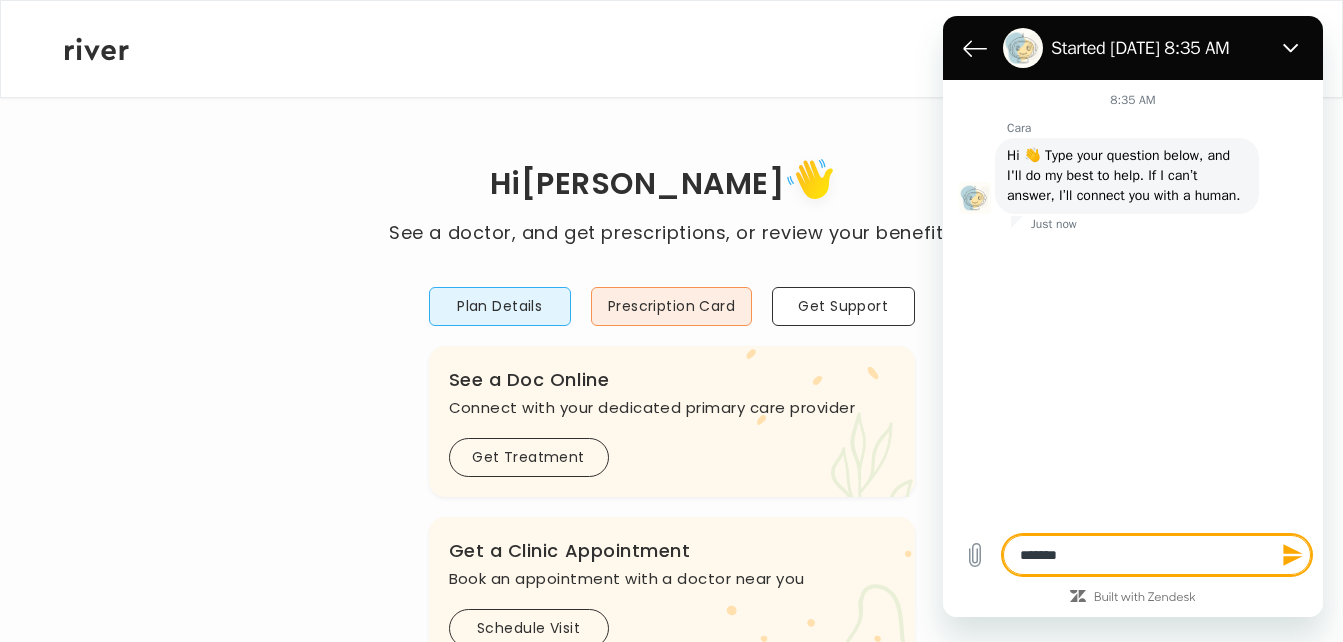 type on "********" 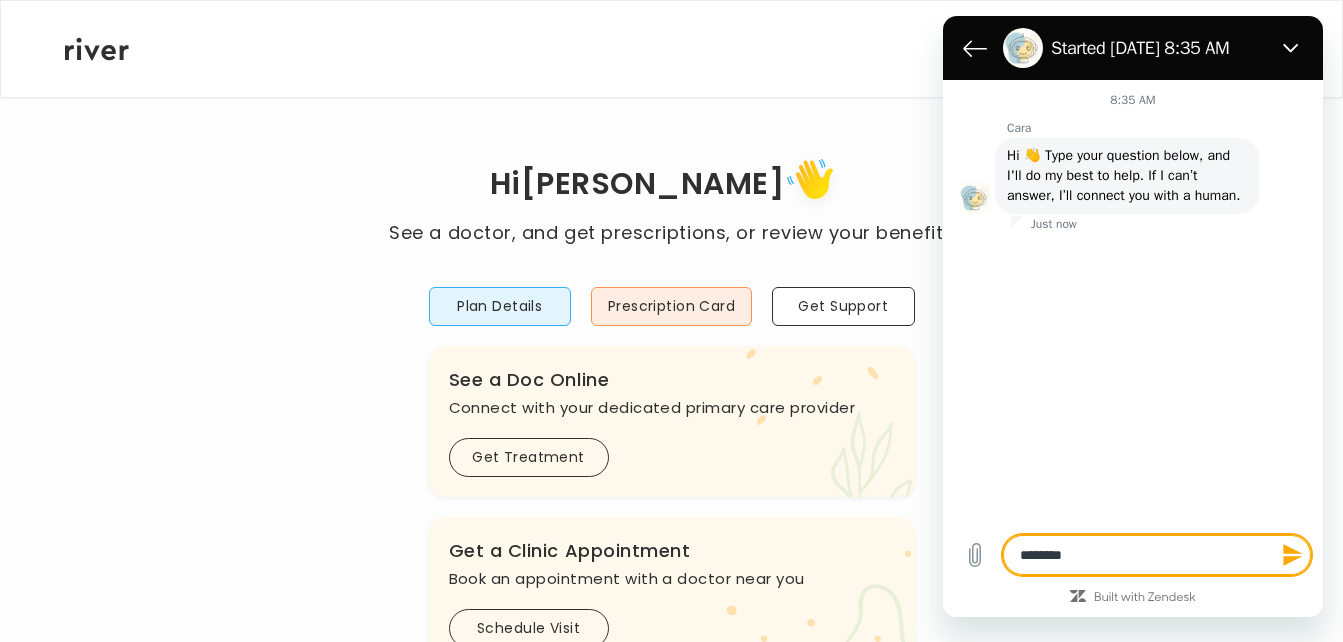 type on "*********" 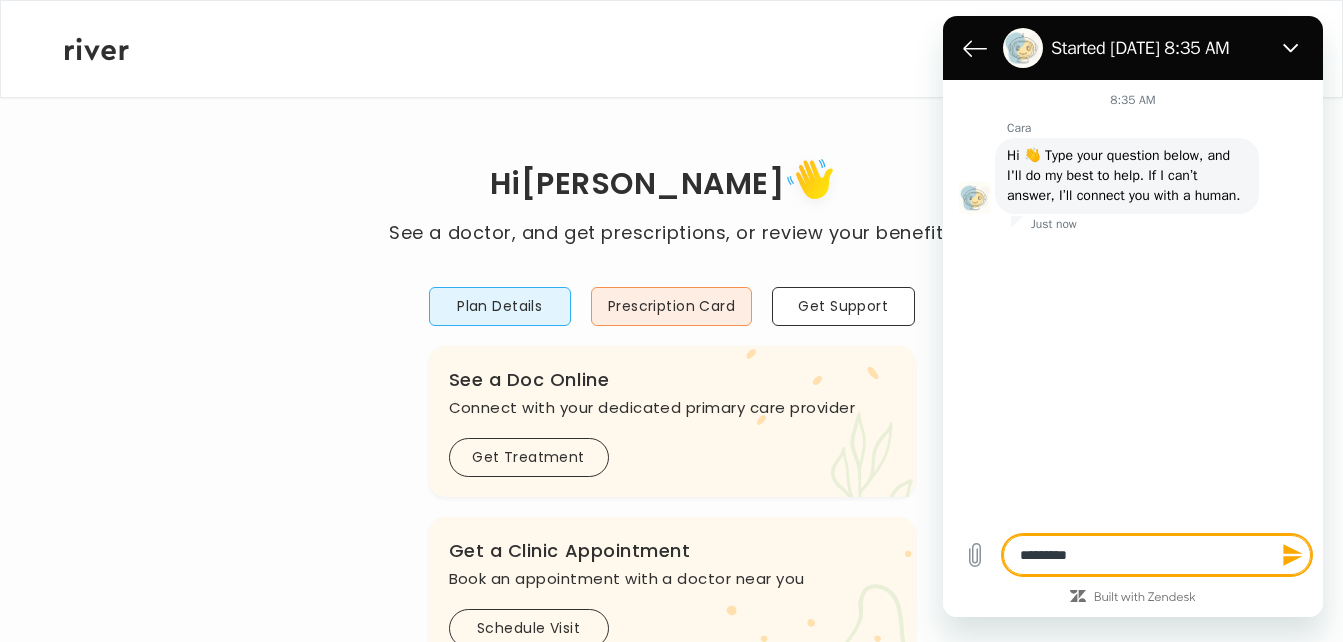 type on "**********" 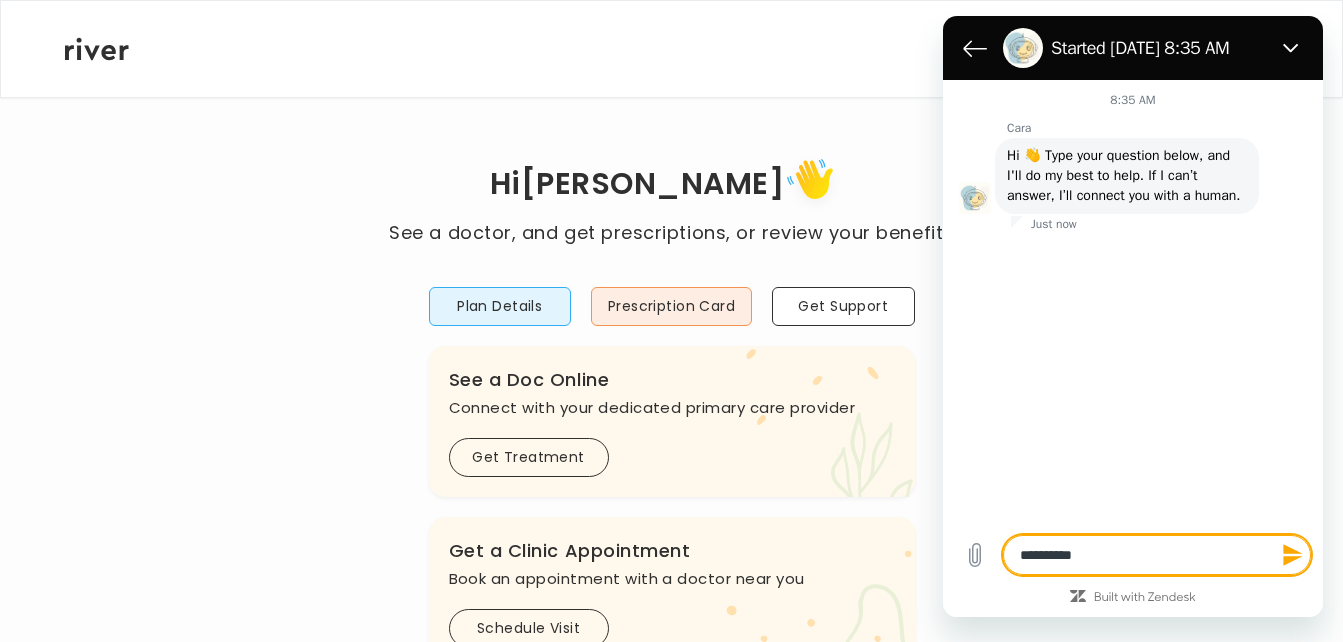type on "**********" 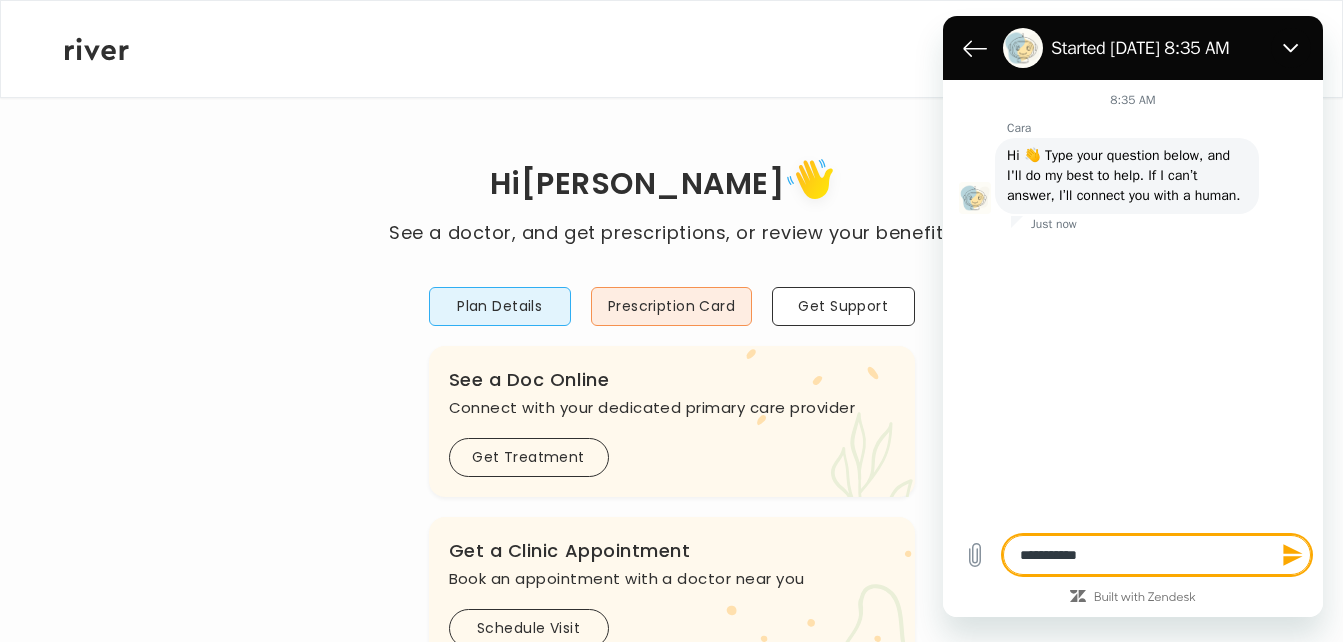 type on "*" 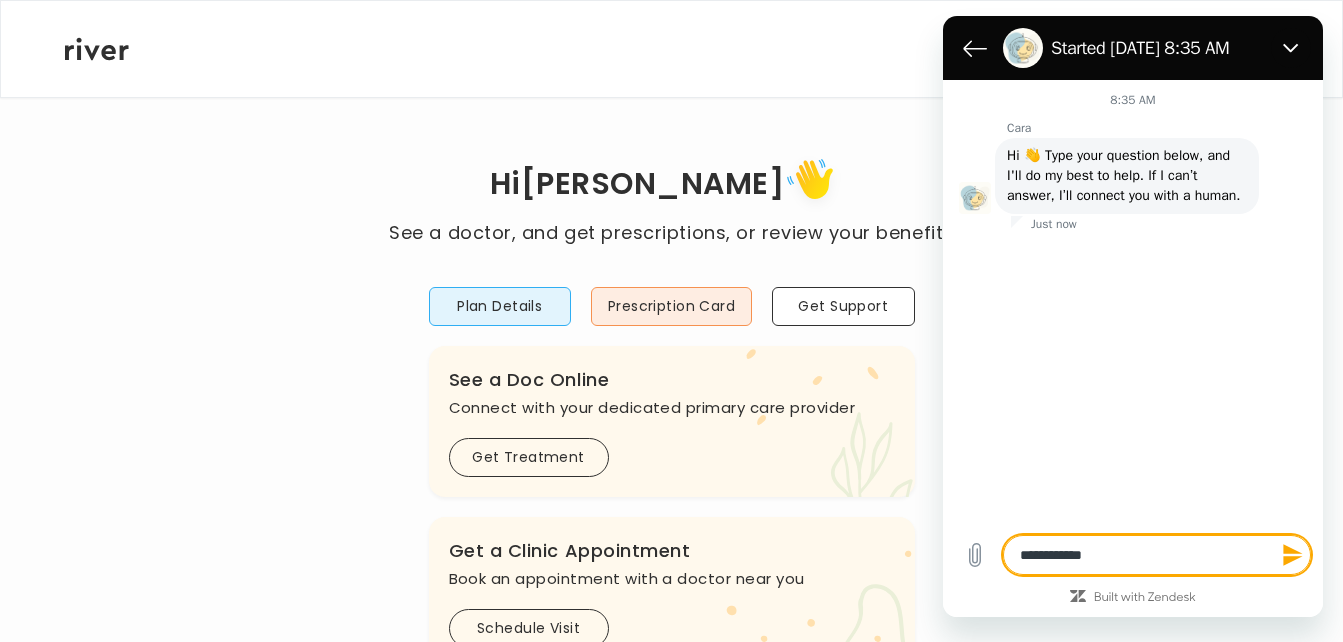 type on "**********" 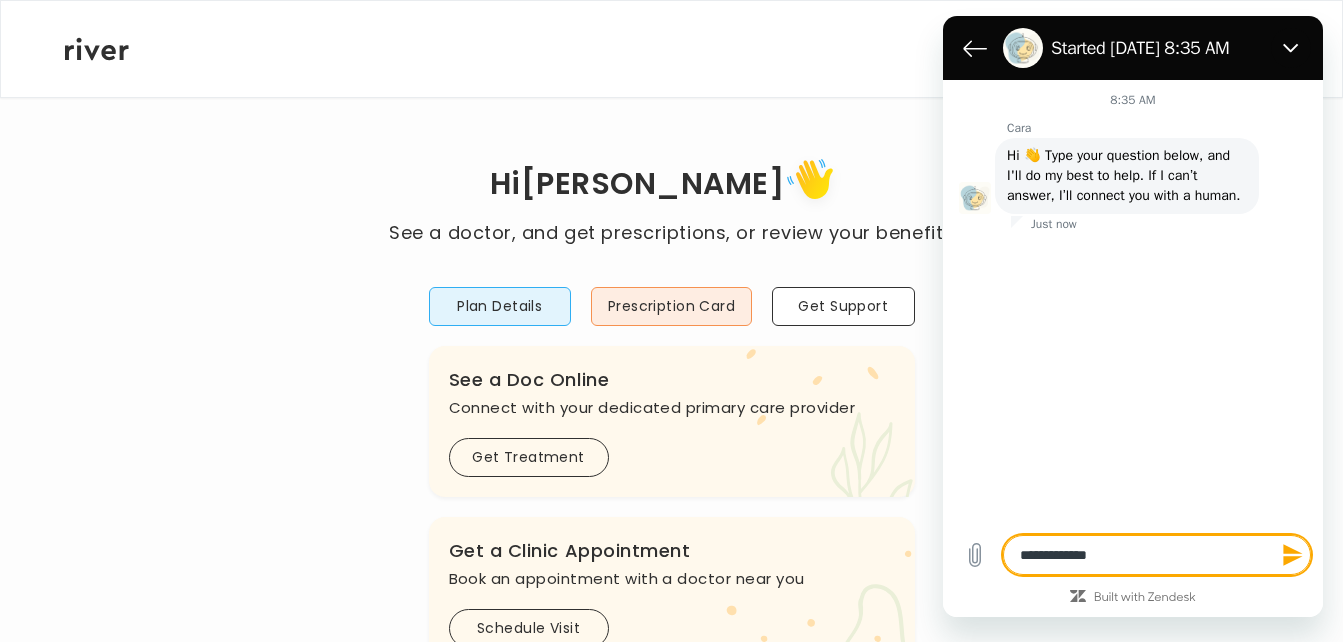 type on "**********" 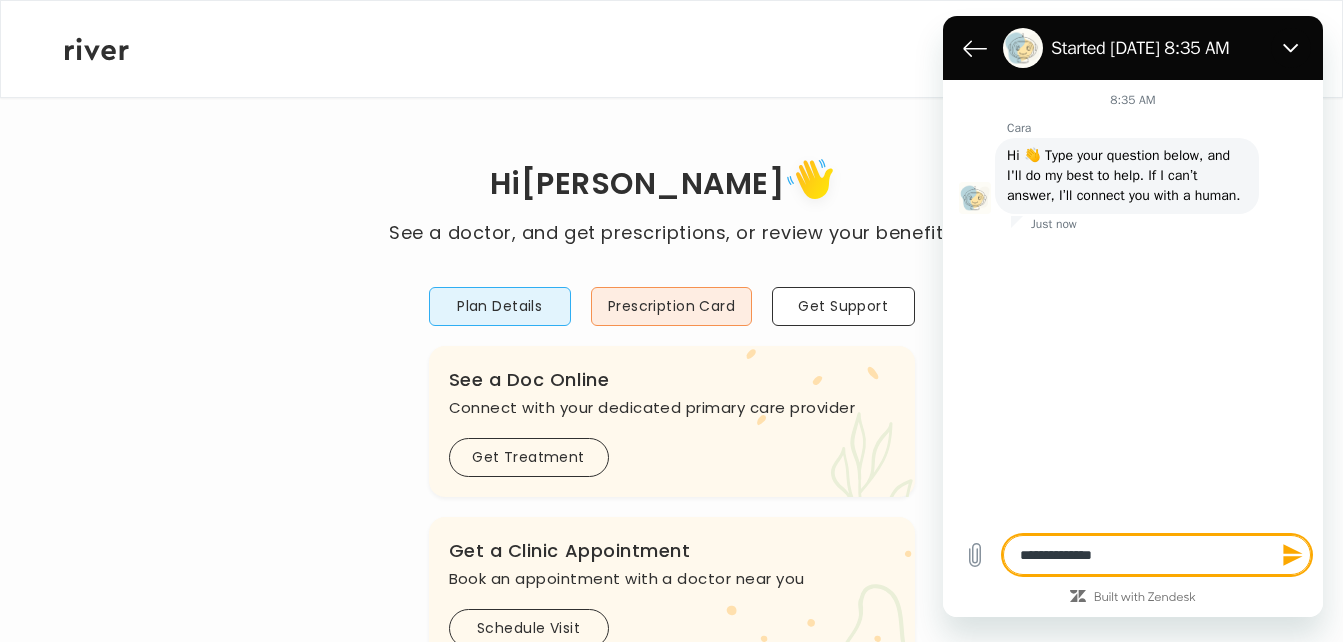 type on "**********" 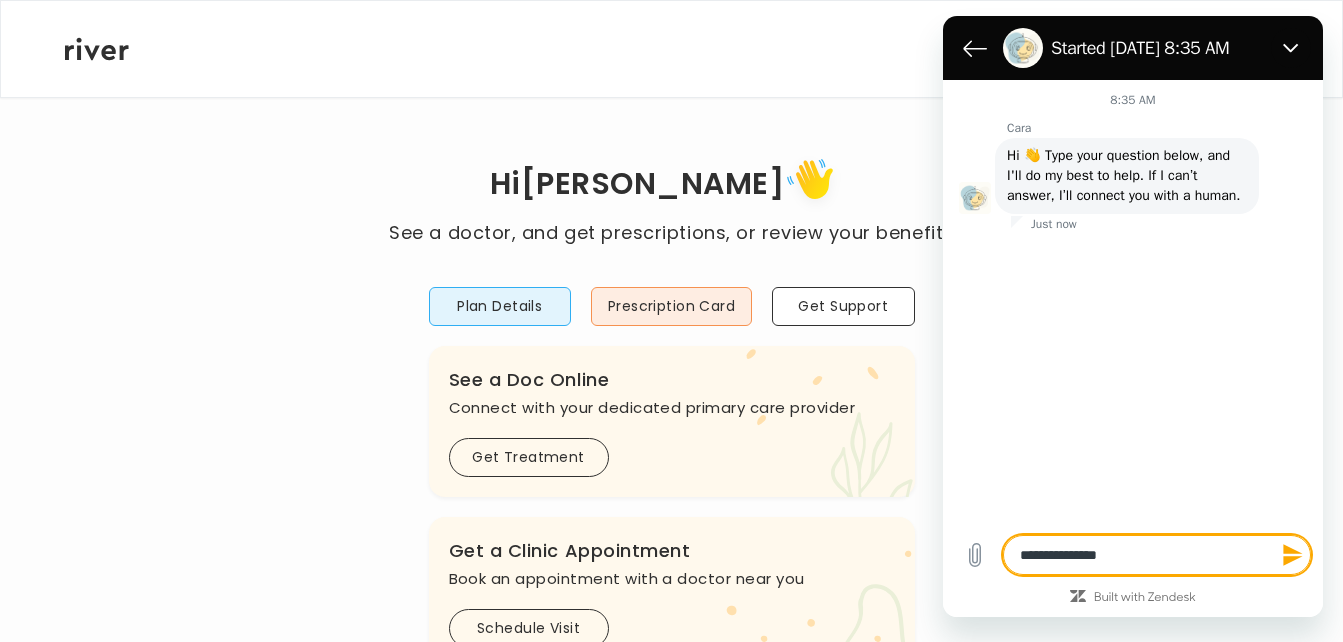 type on "**********" 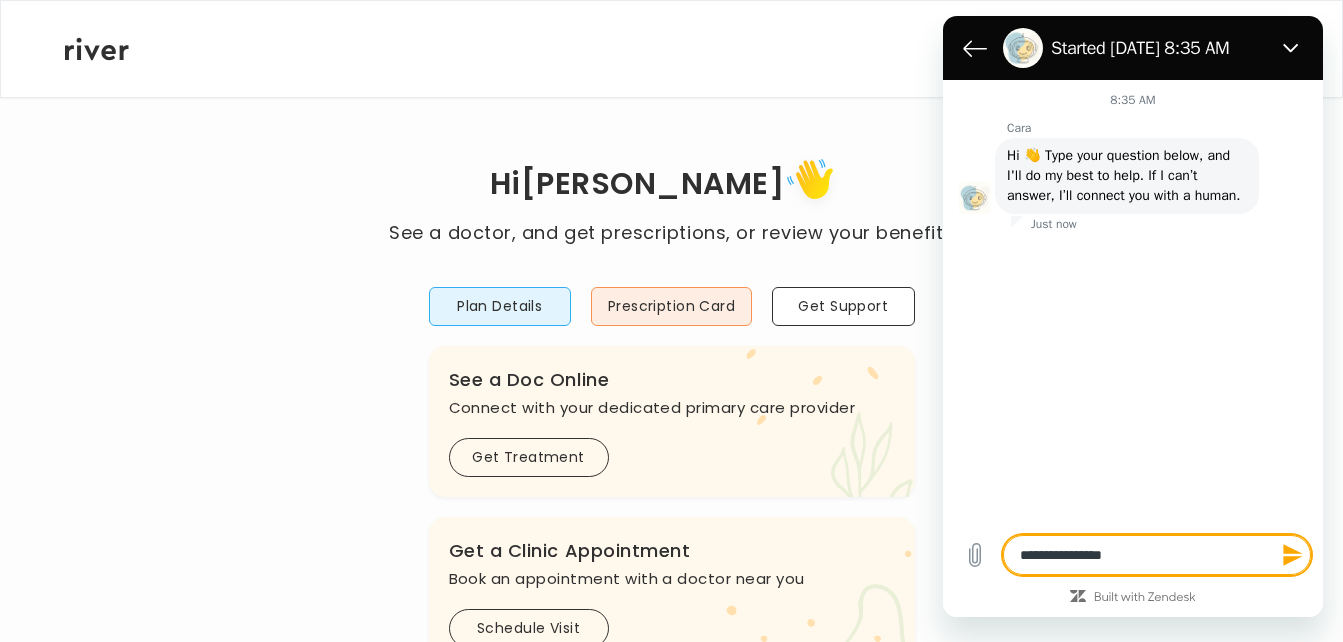 type on "**********" 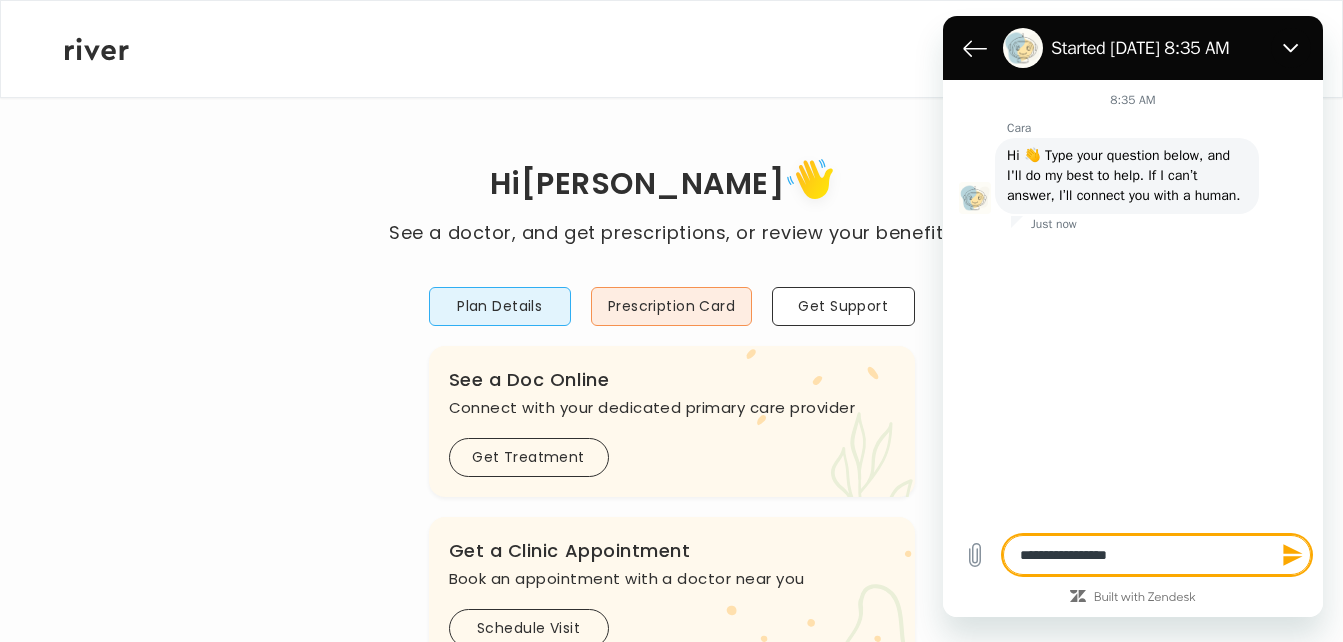 type on "**********" 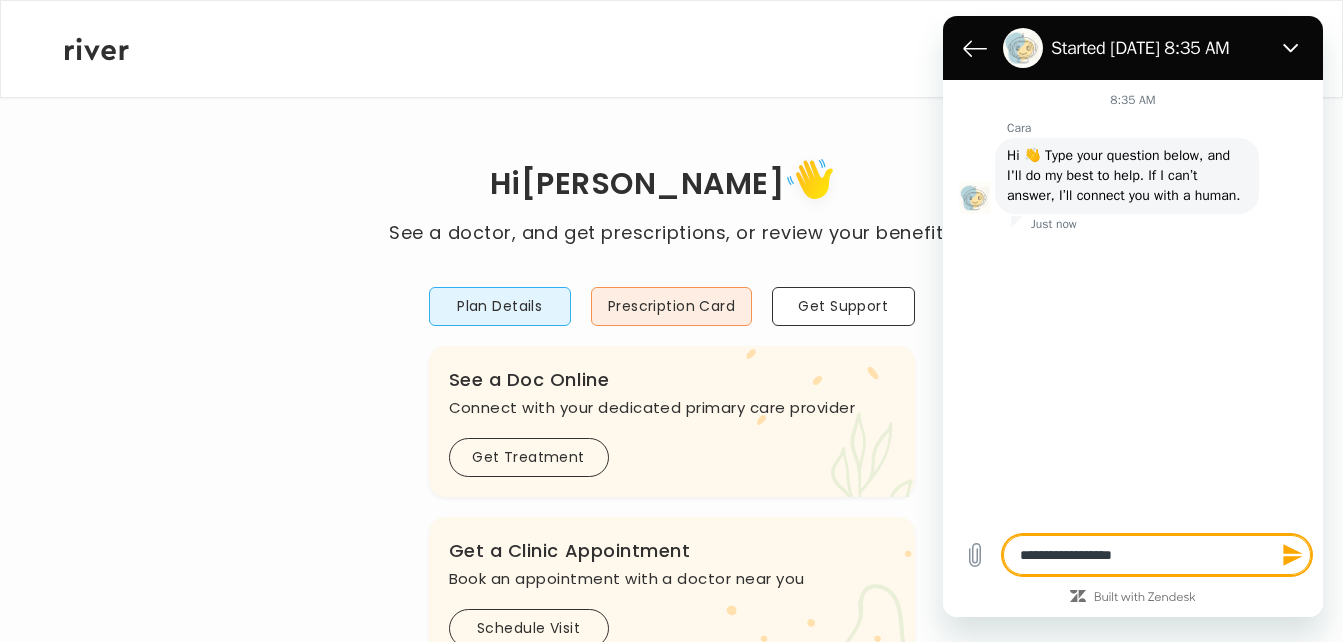 type on "**********" 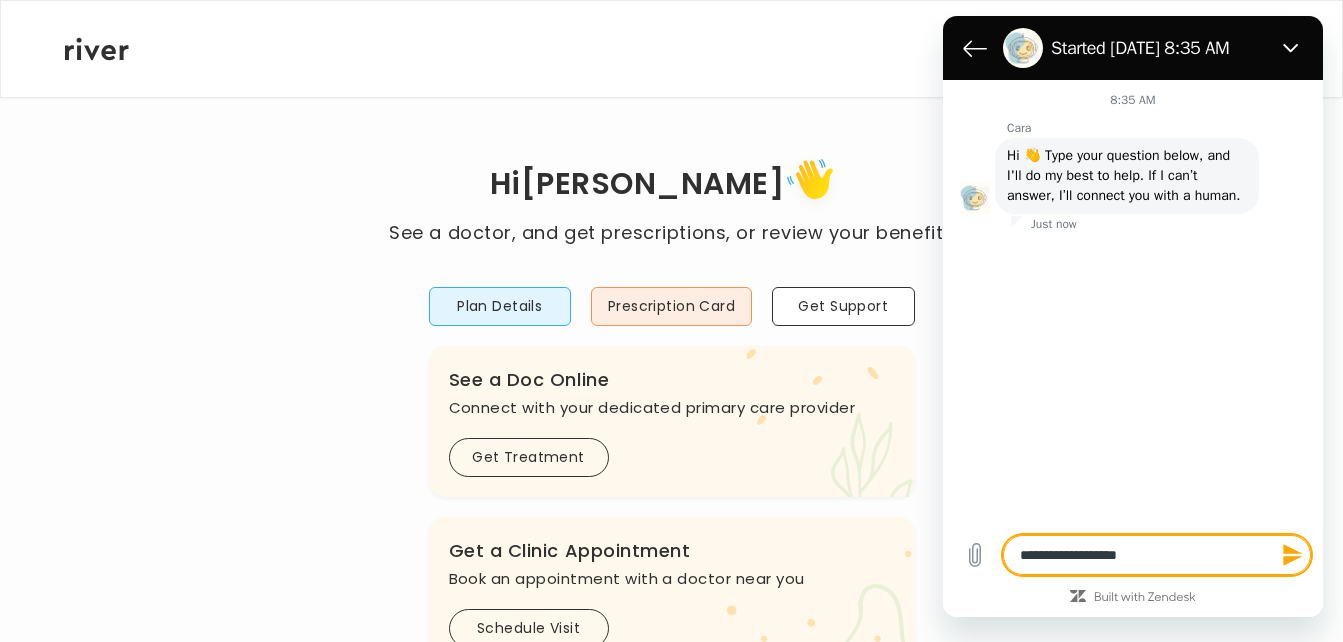 type on "*" 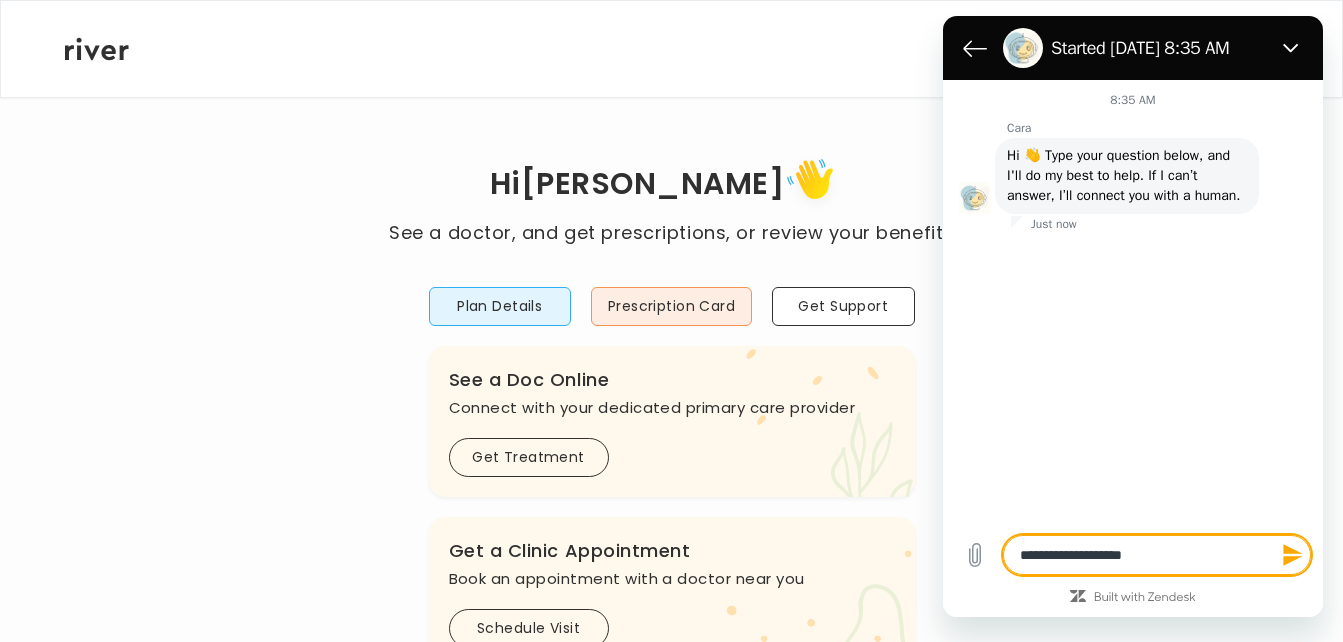 type on "**********" 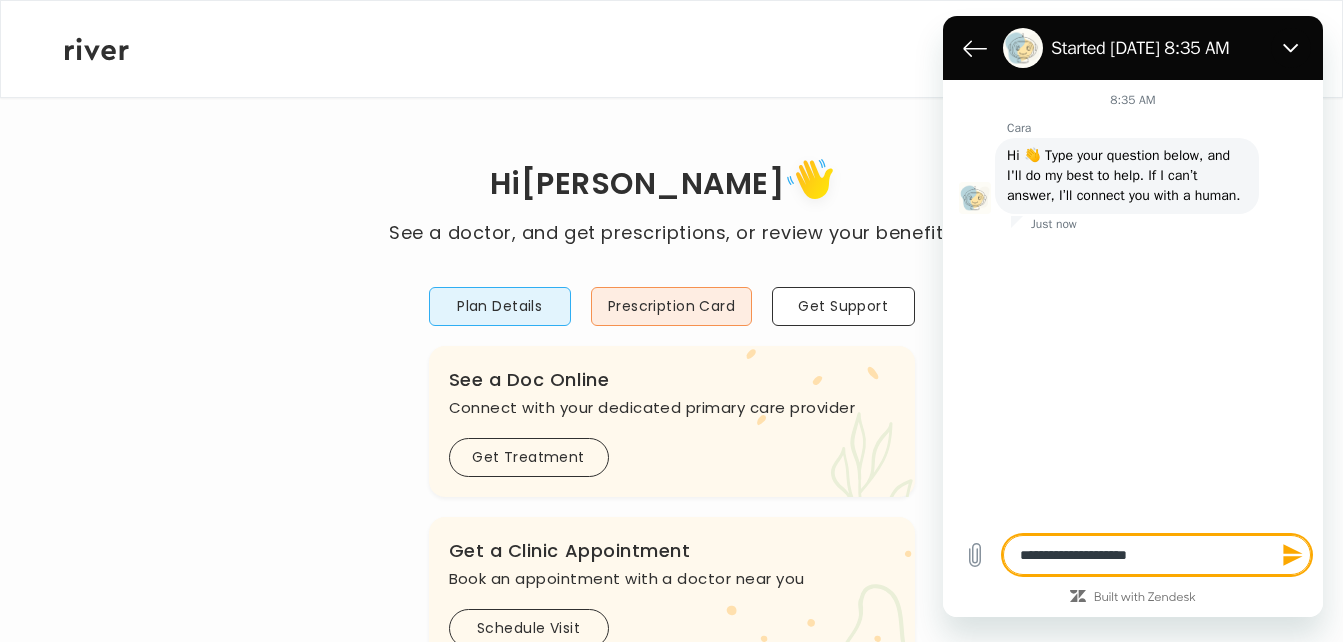 type on "**********" 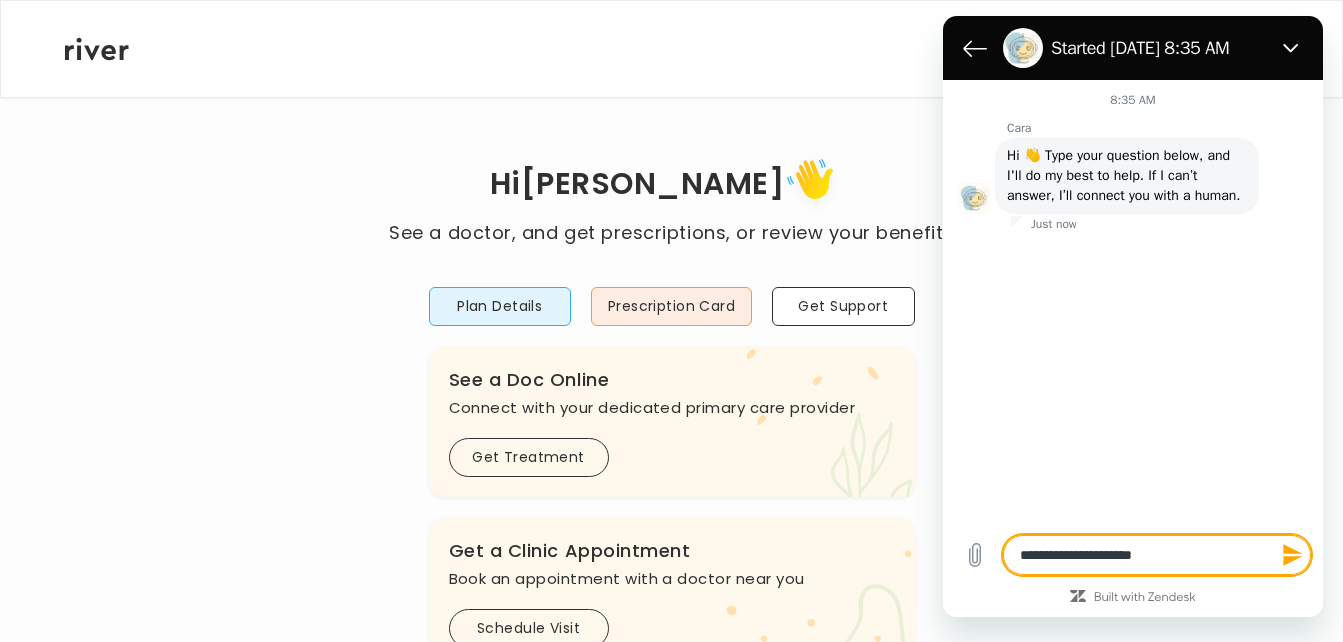 type on "*" 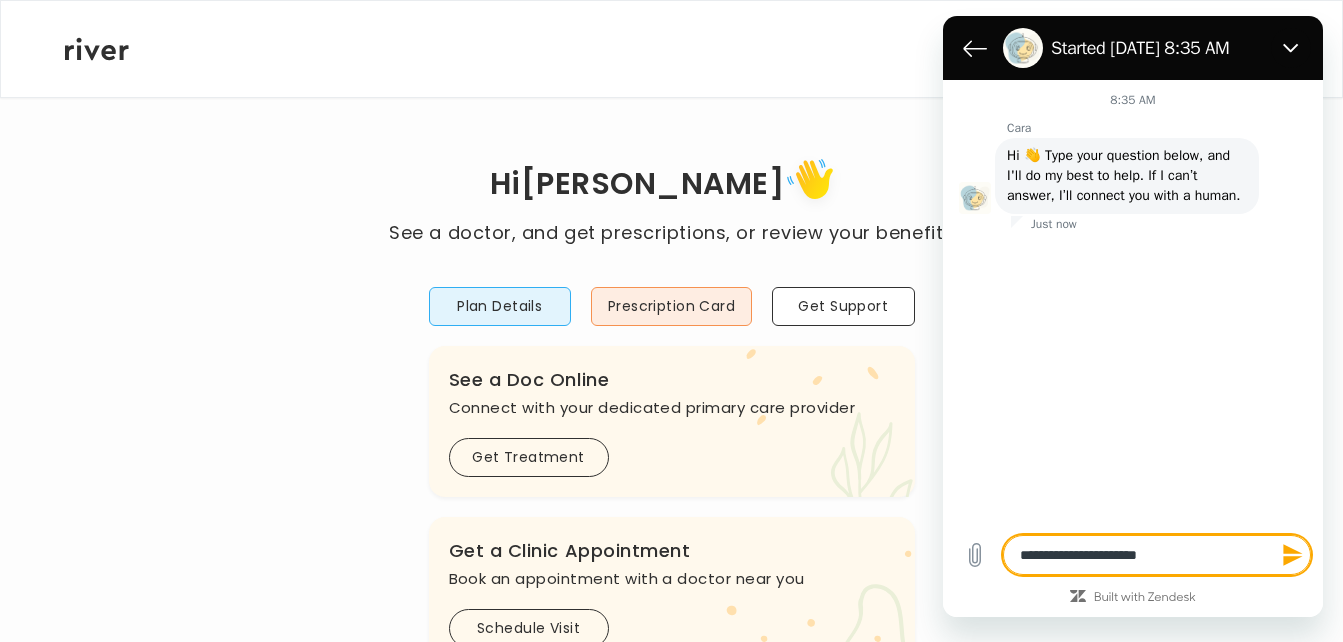 type on "*" 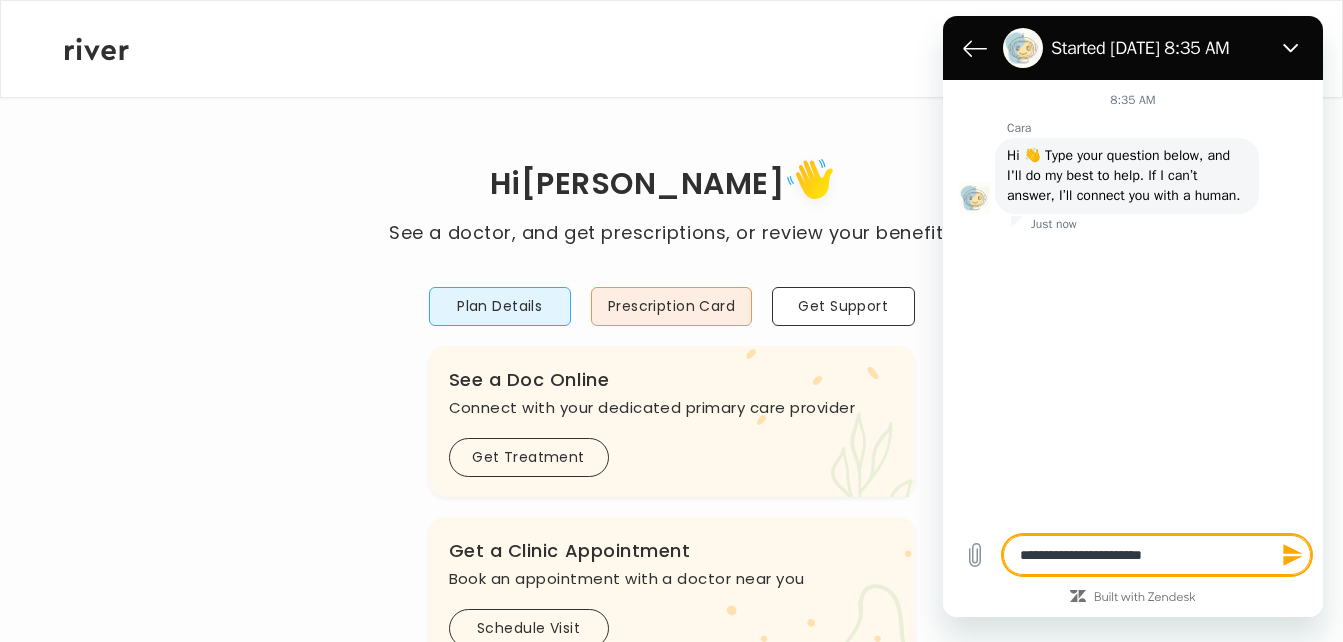 type on "**********" 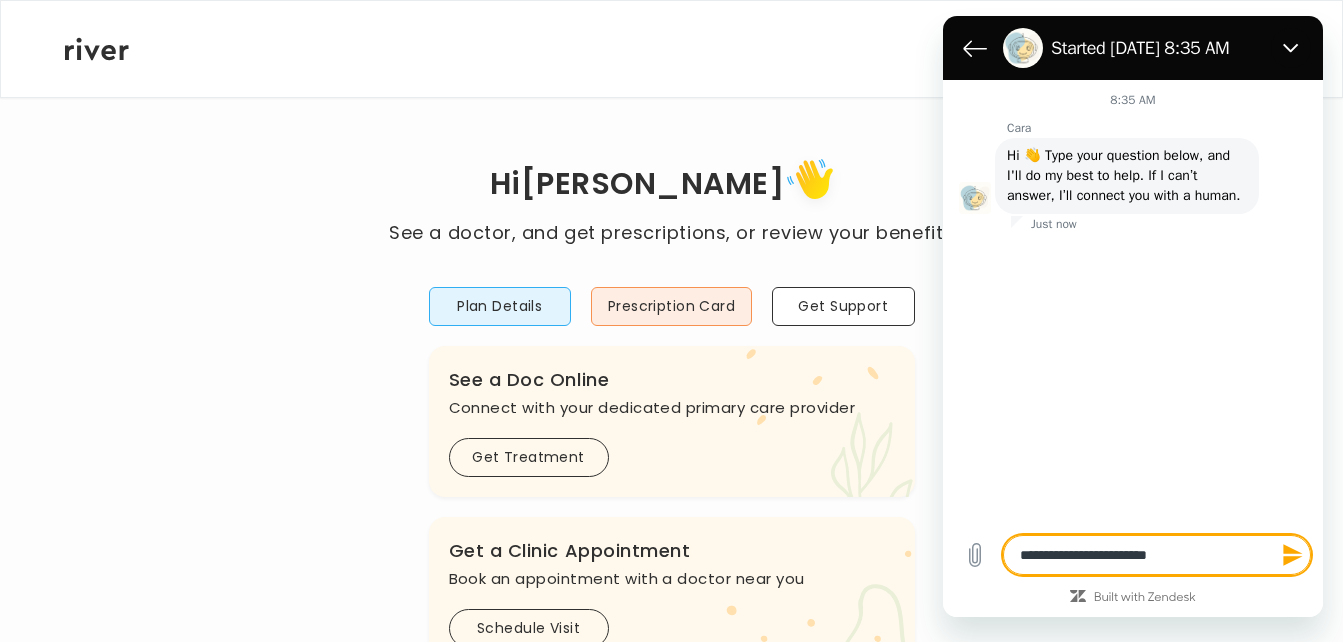 type on "**********" 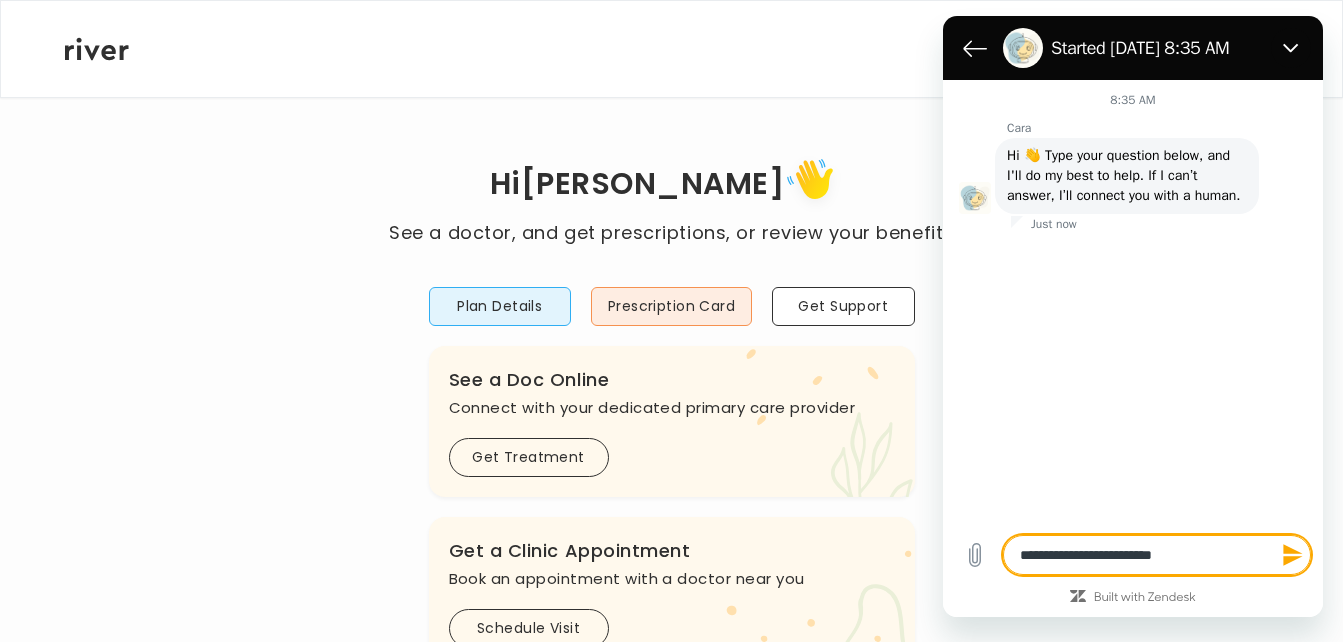 type on "**********" 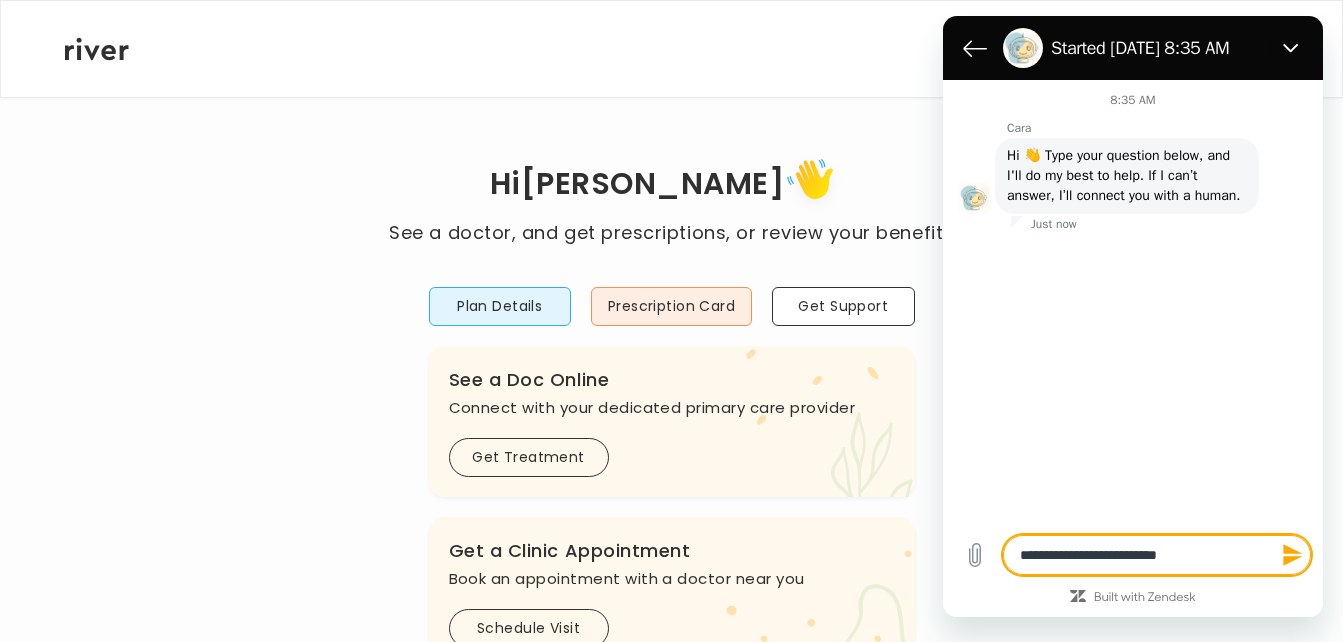 type on "**********" 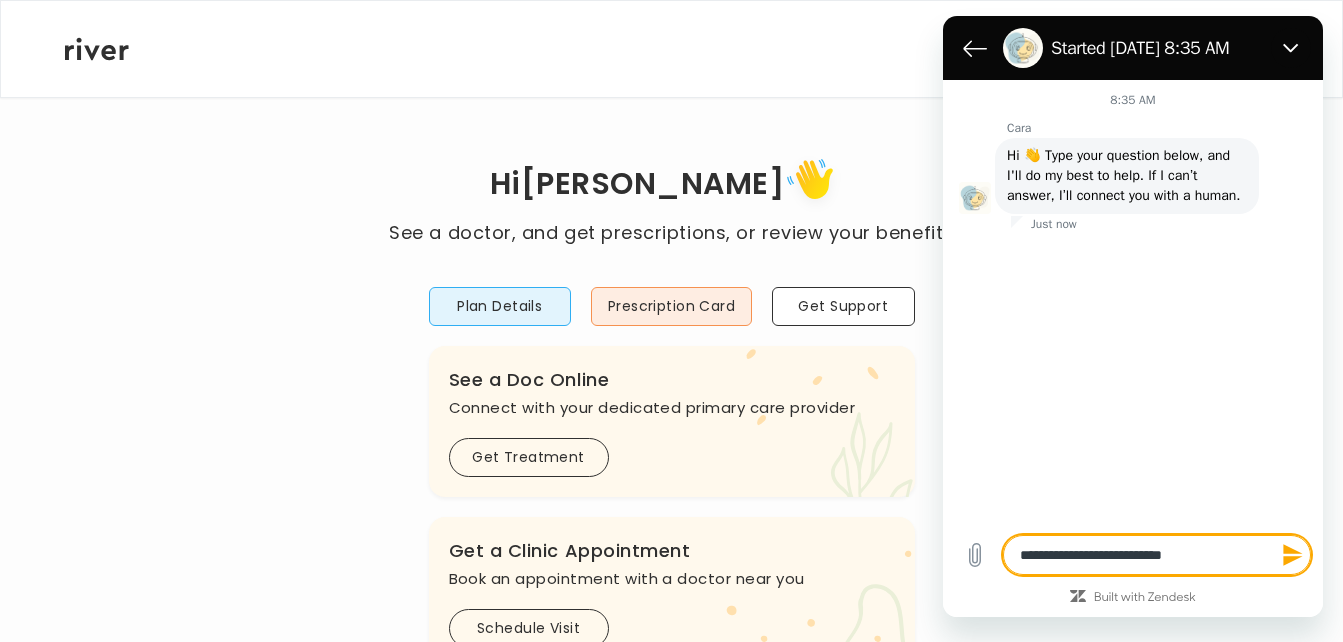 type on "**********" 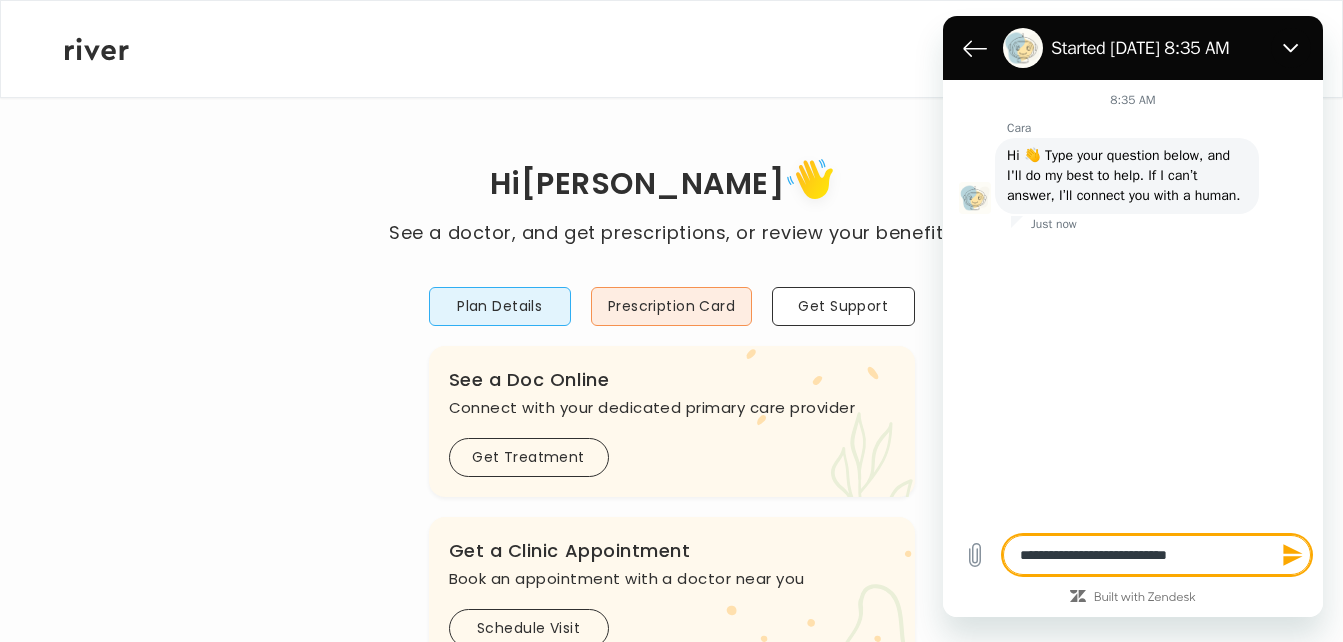 type on "**********" 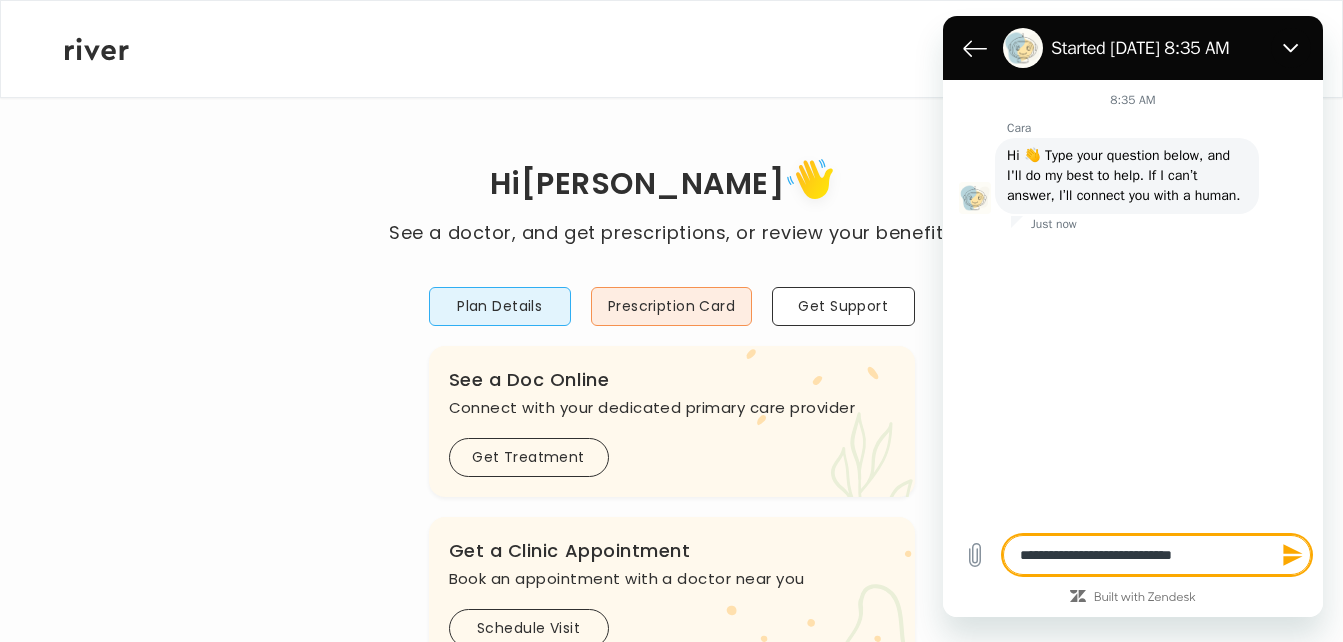 type on "**********" 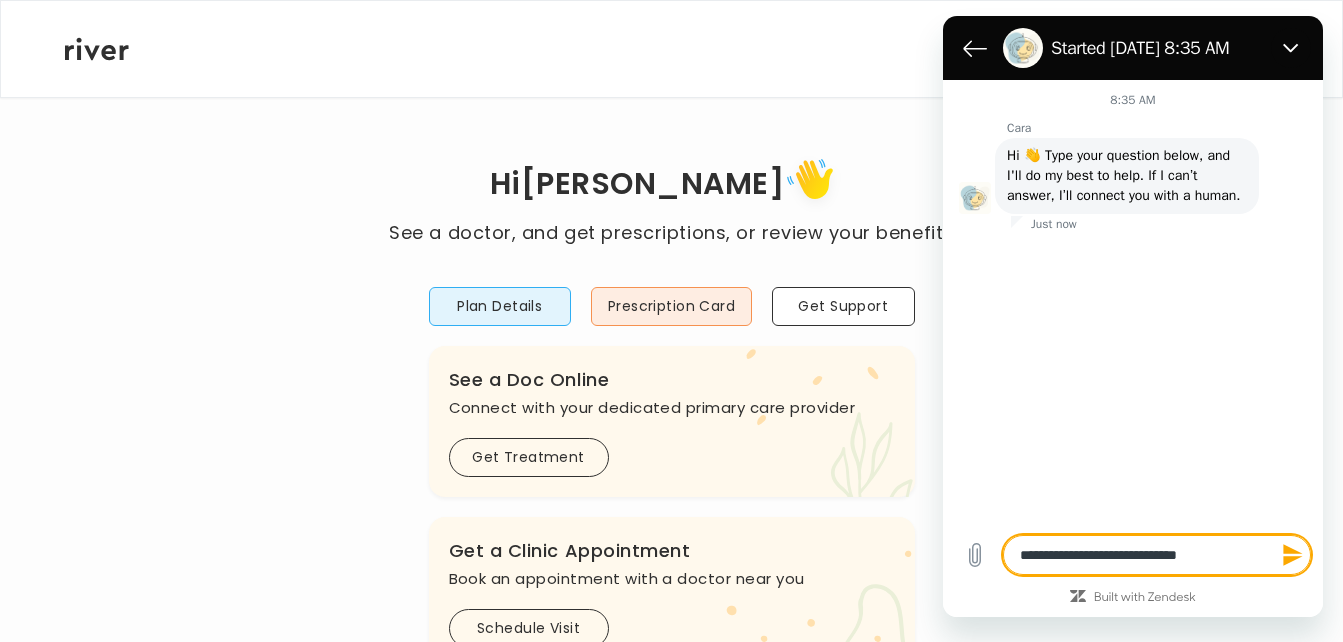 type on "**********" 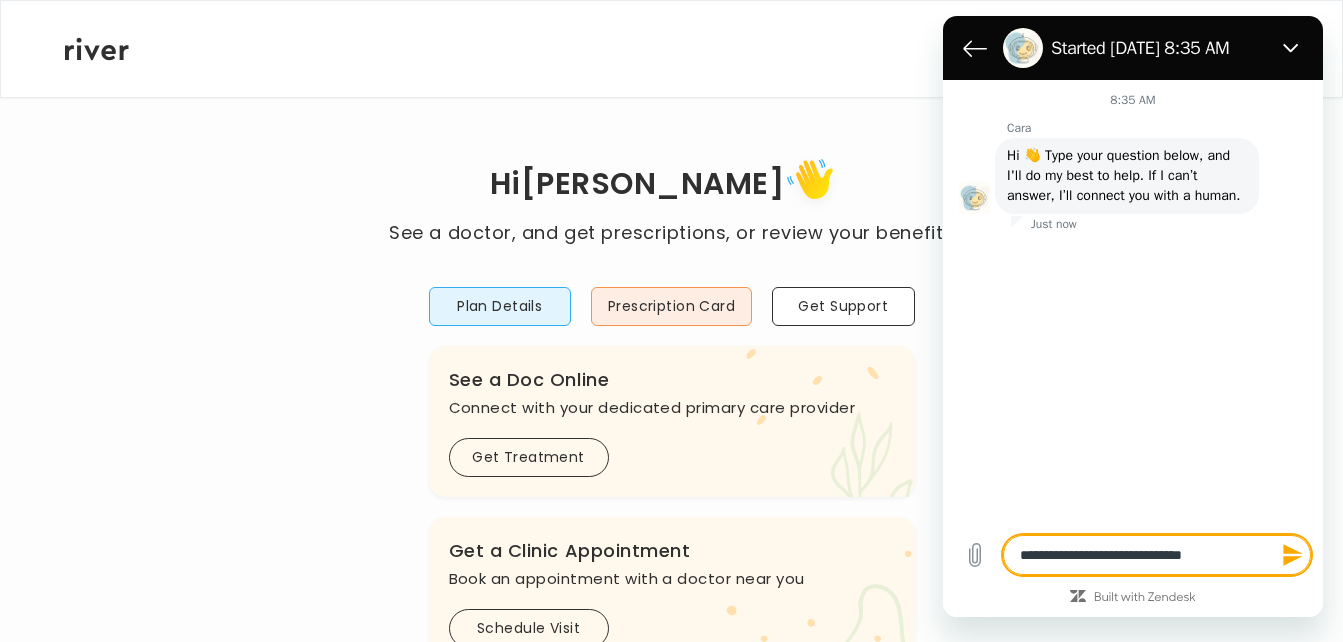 type on "**********" 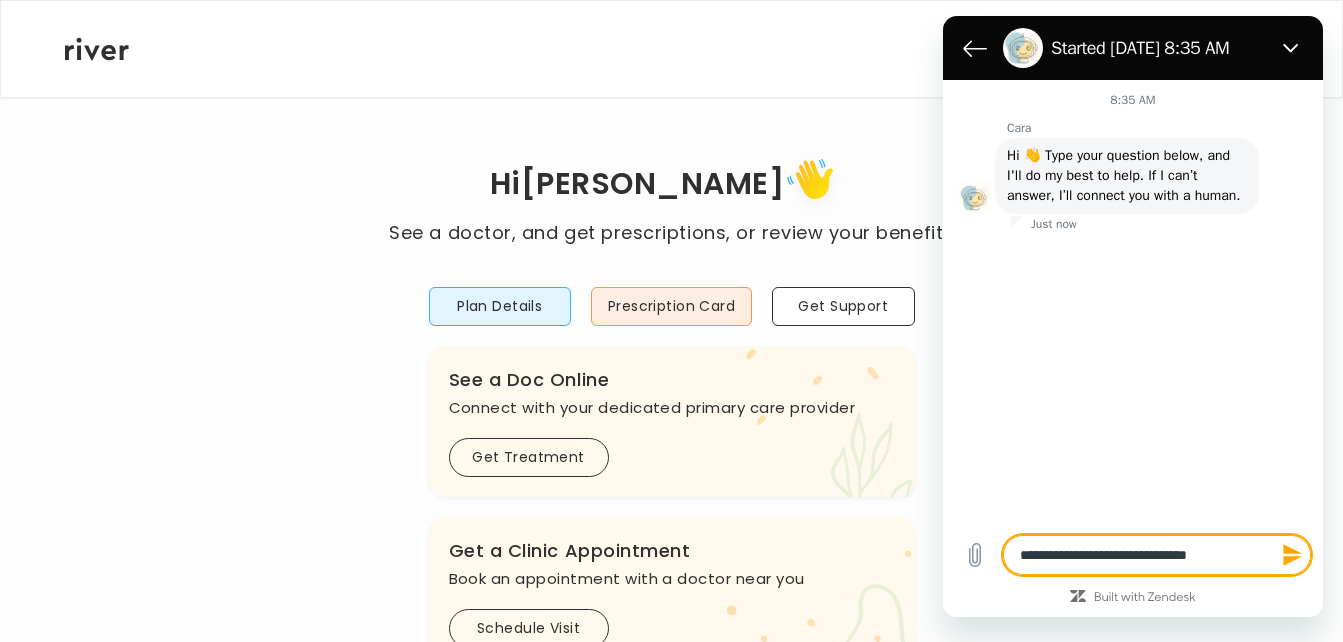 type on "**********" 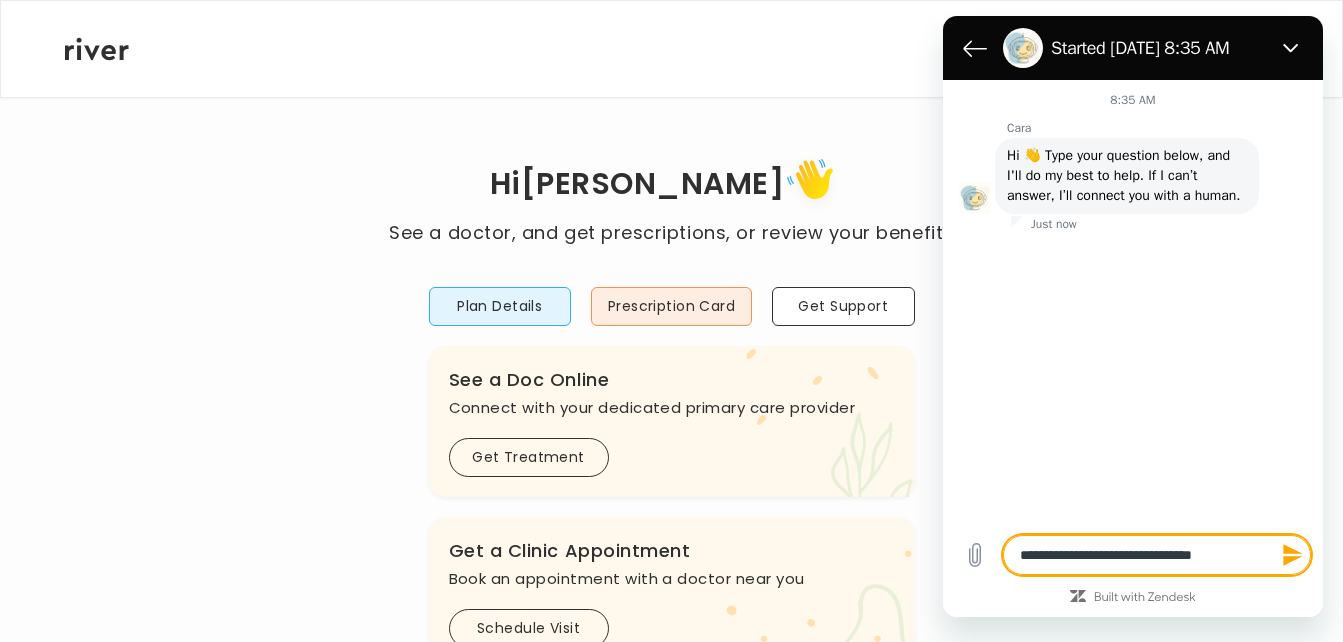 type on "**********" 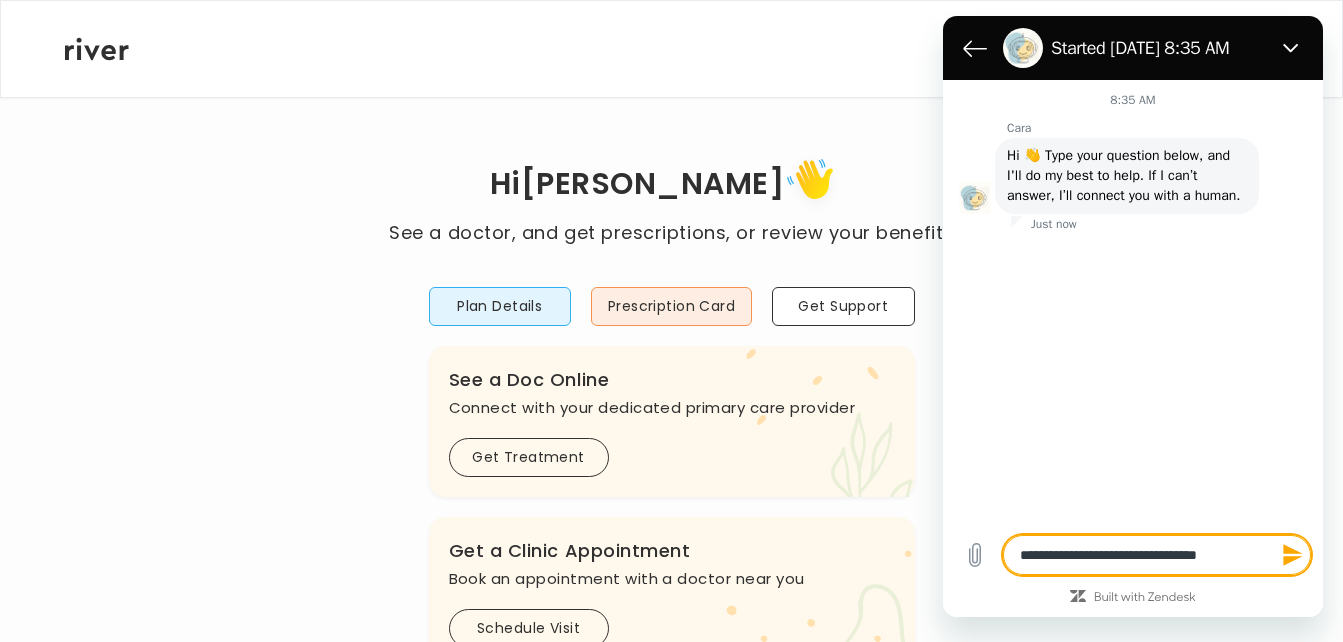 type on "**********" 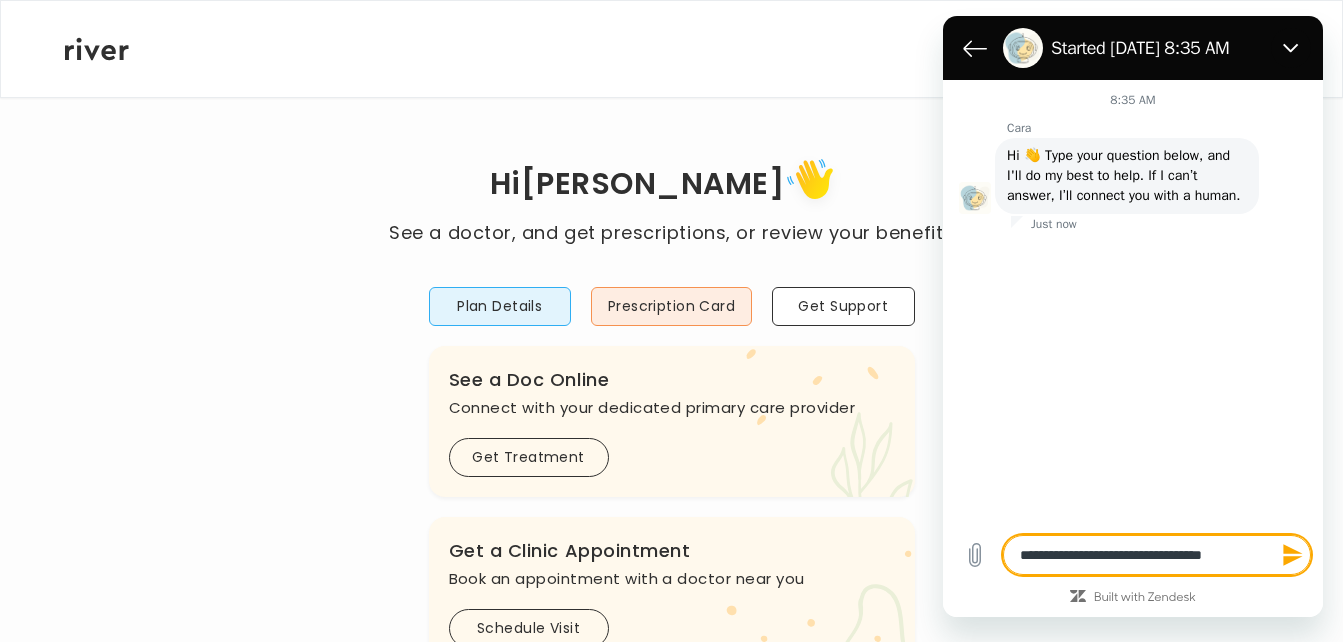 type on "**********" 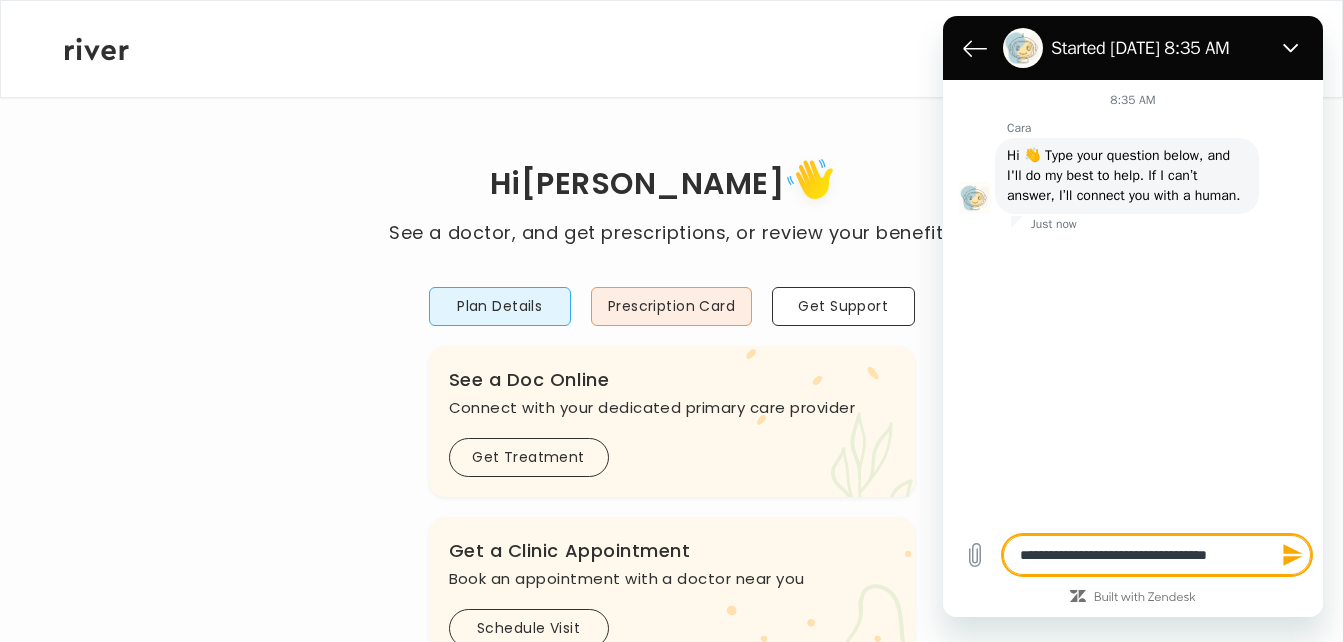 type on "**********" 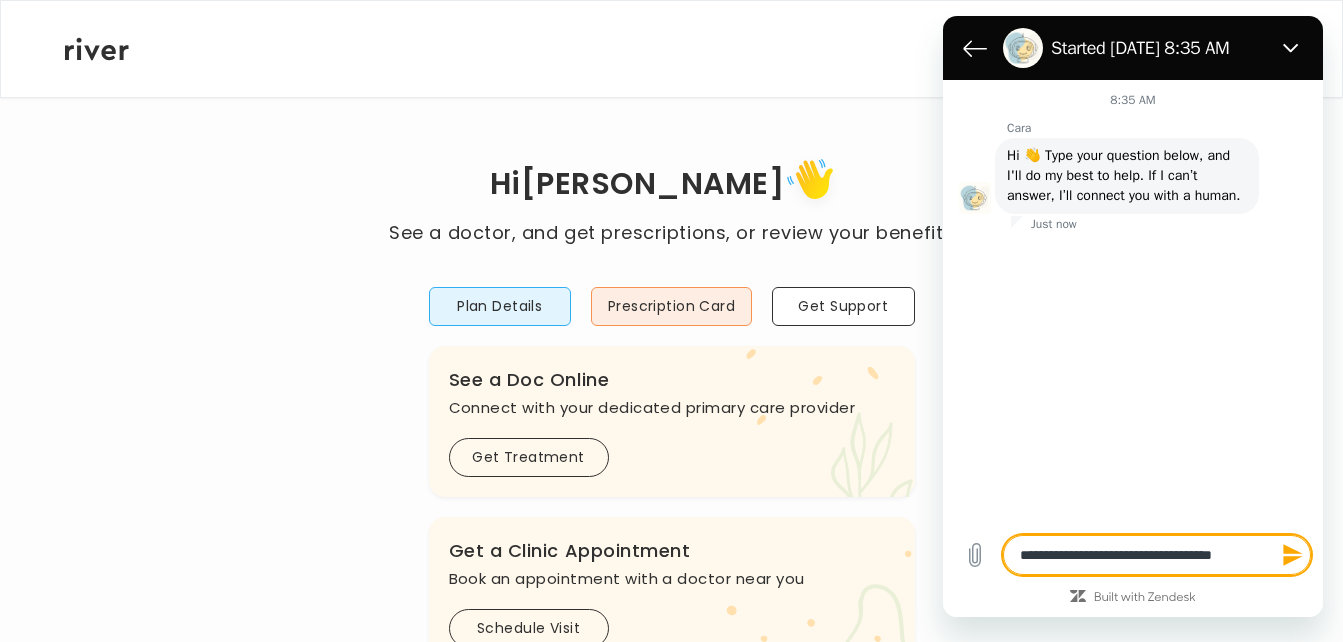 type on "**********" 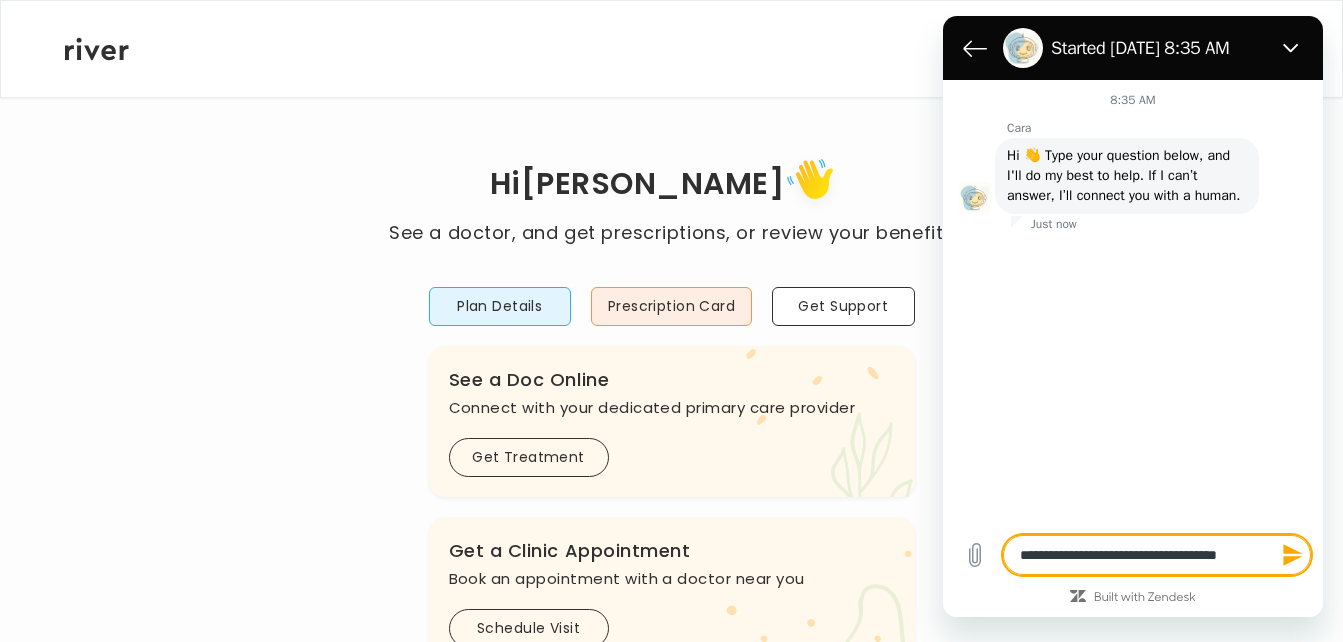 type on "**********" 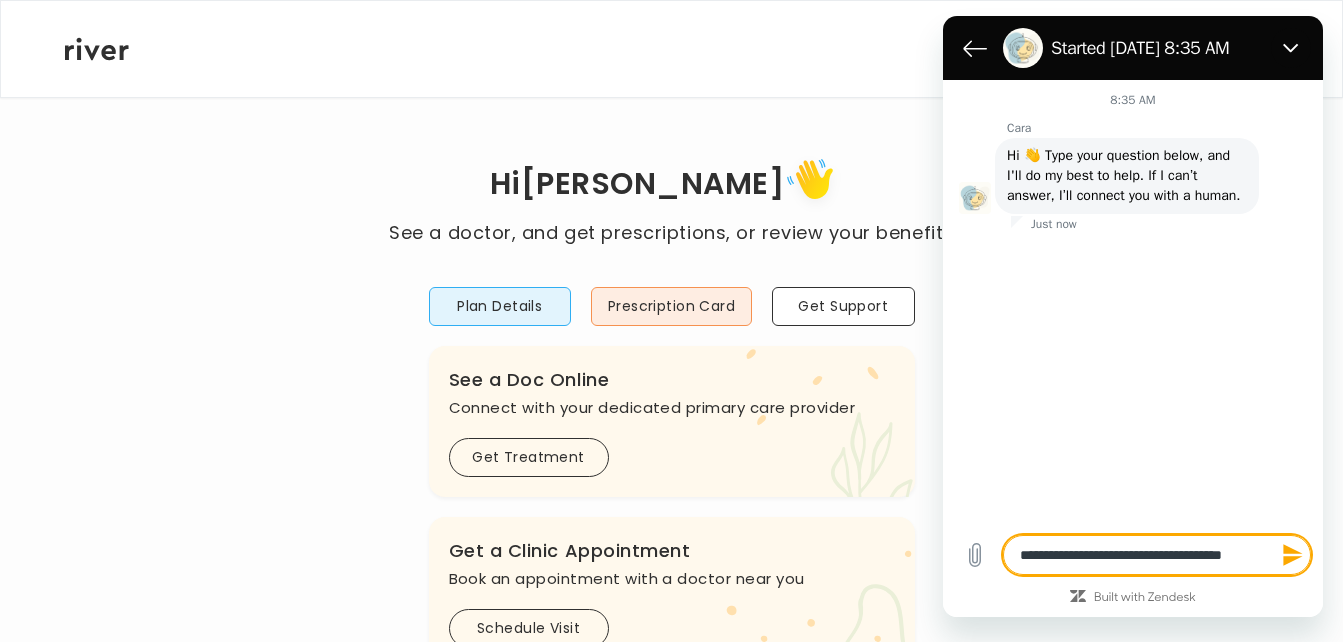 type on "*" 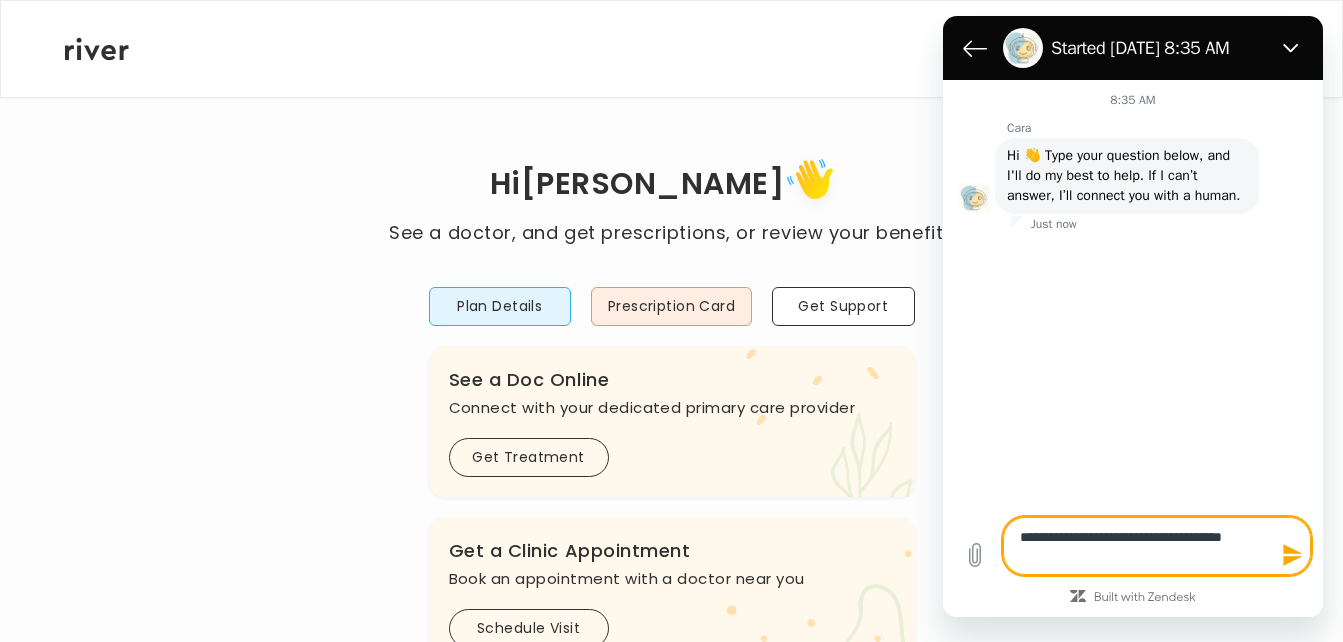 type on "**********" 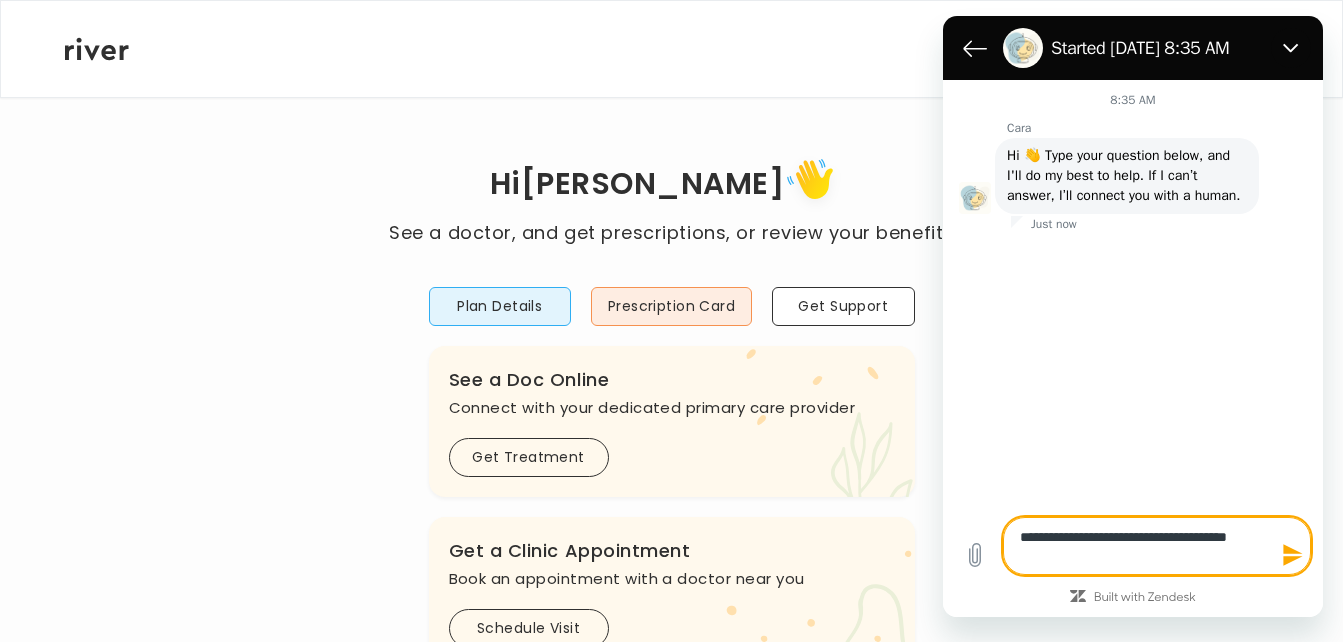 type on "**********" 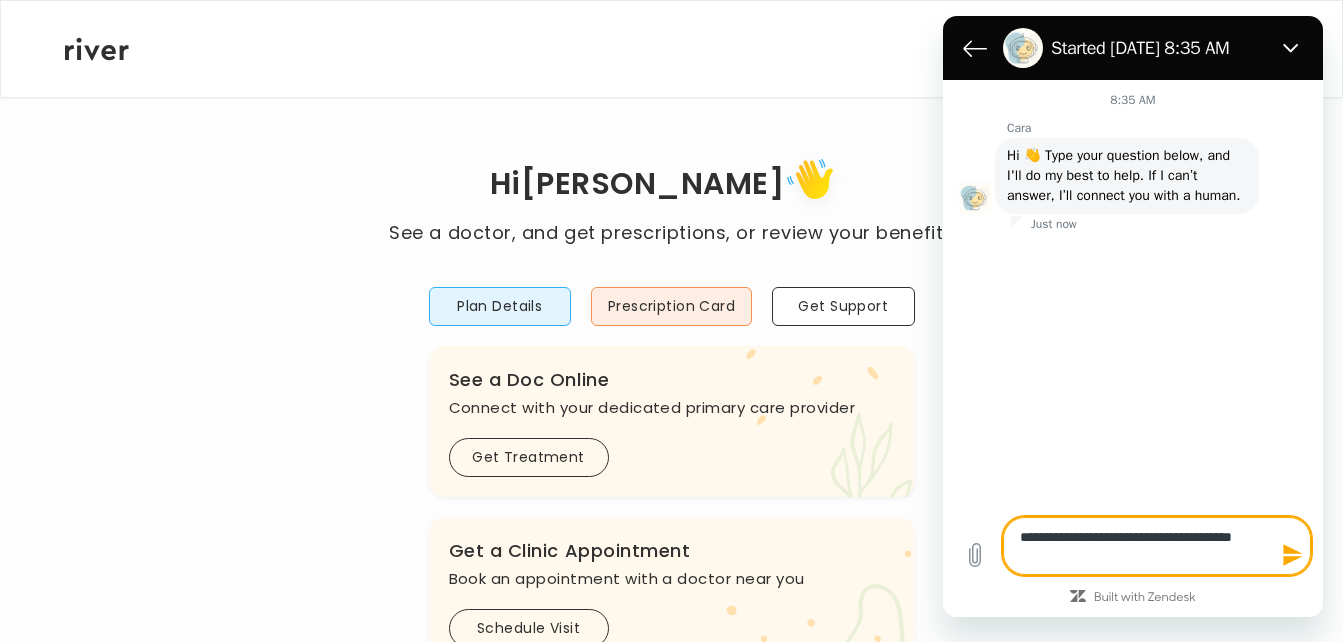 type on "*" 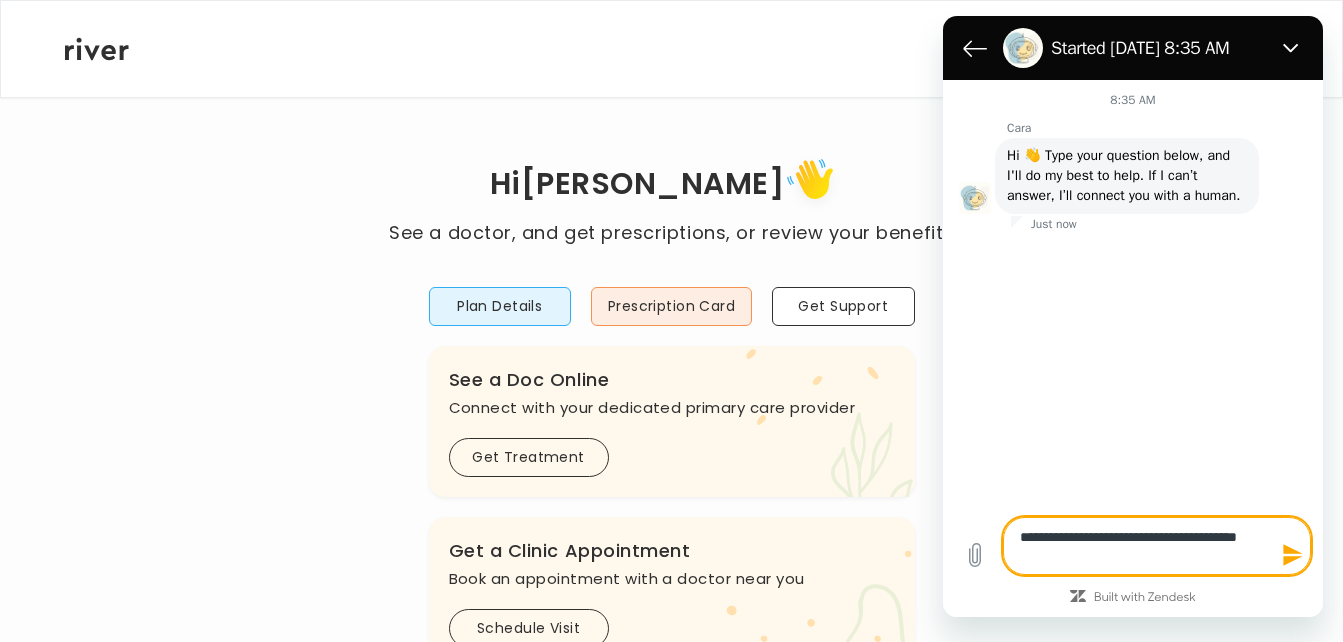 type on "*" 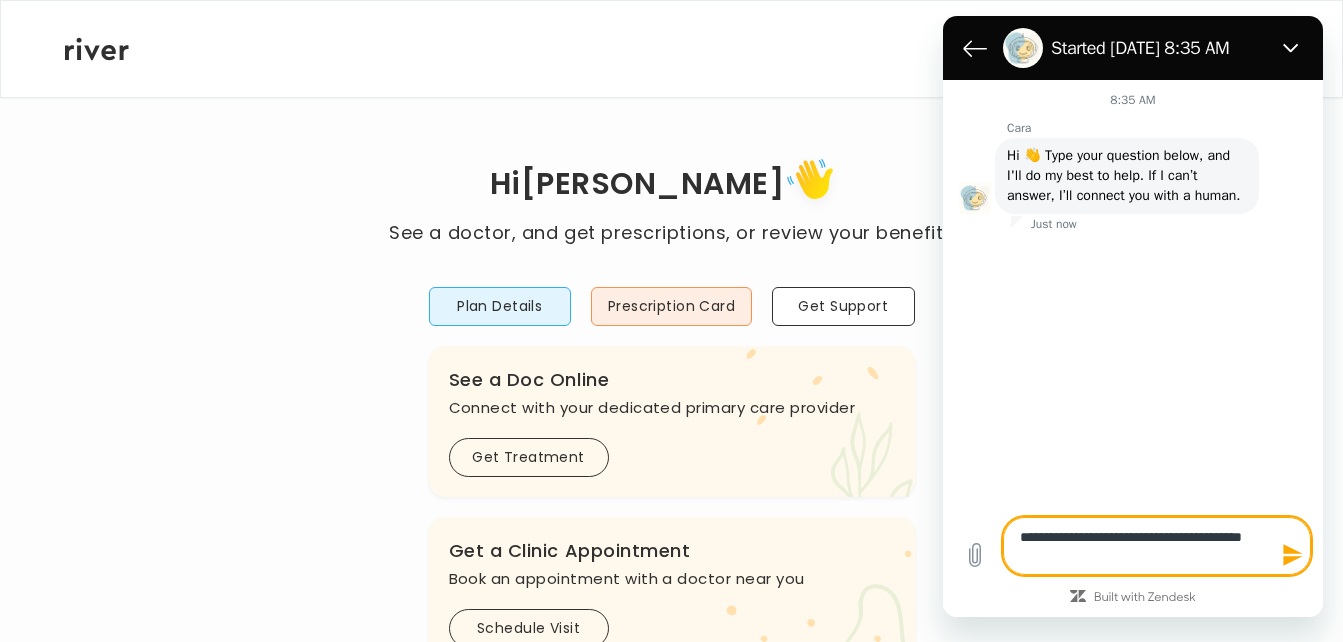 type on "**********" 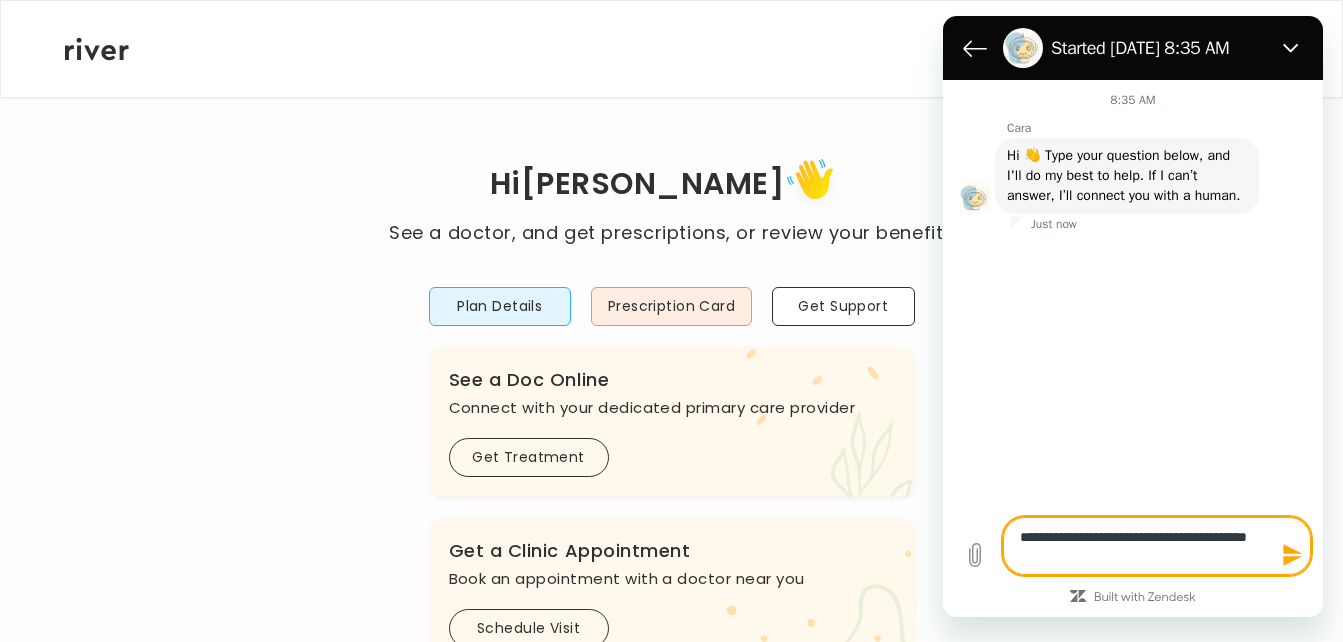 type on "*" 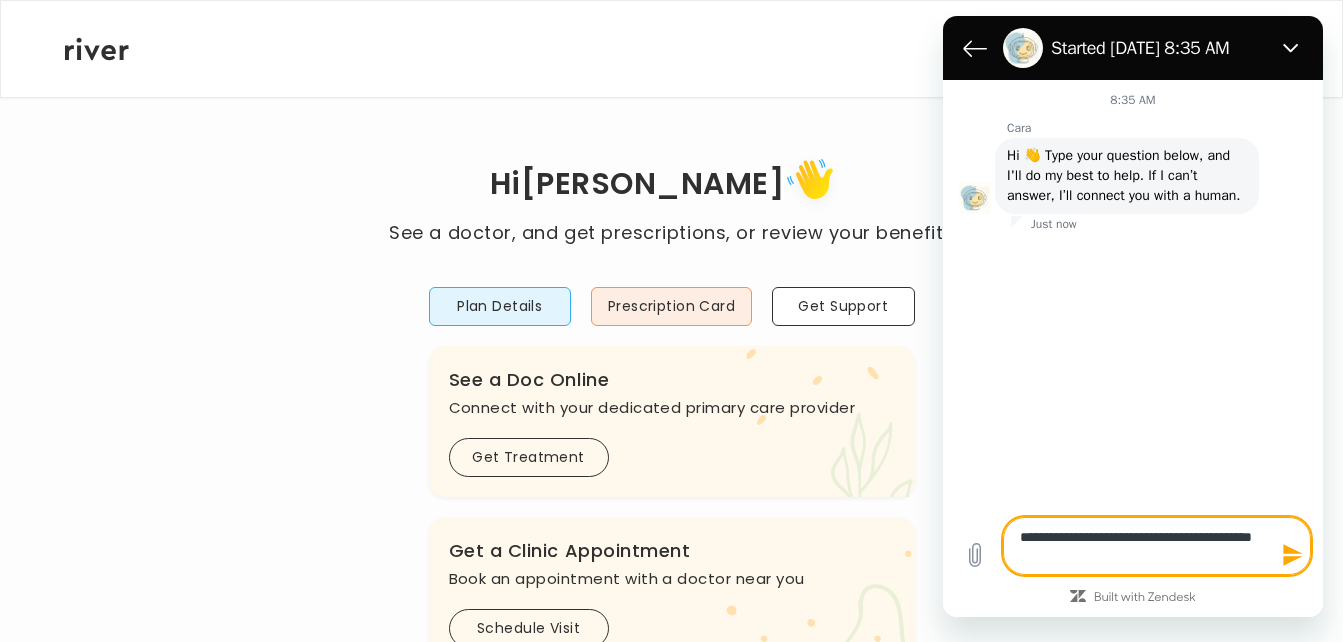 type on "**********" 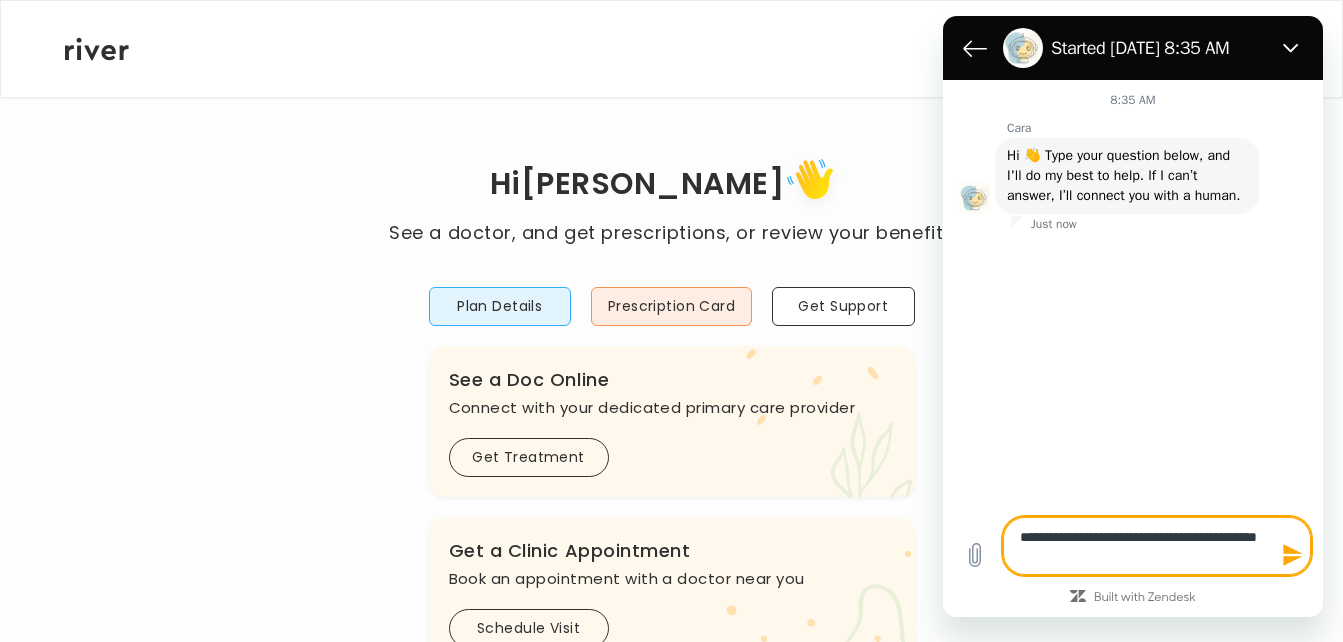 type on "**********" 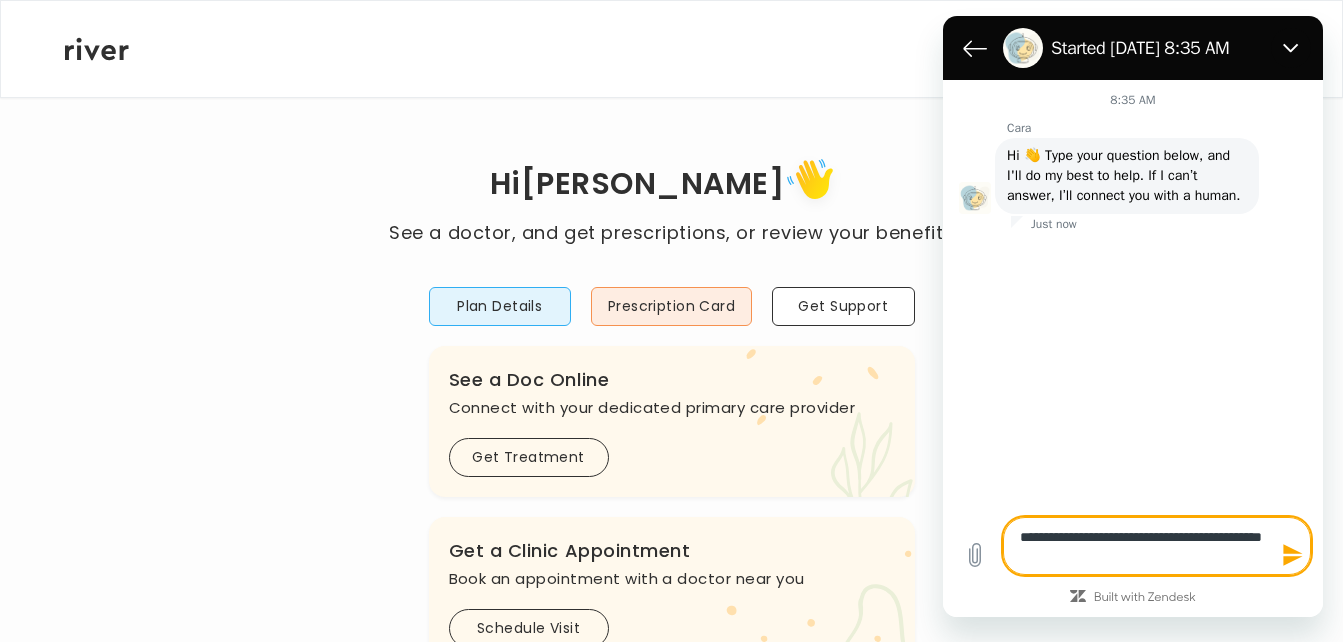 type on "**********" 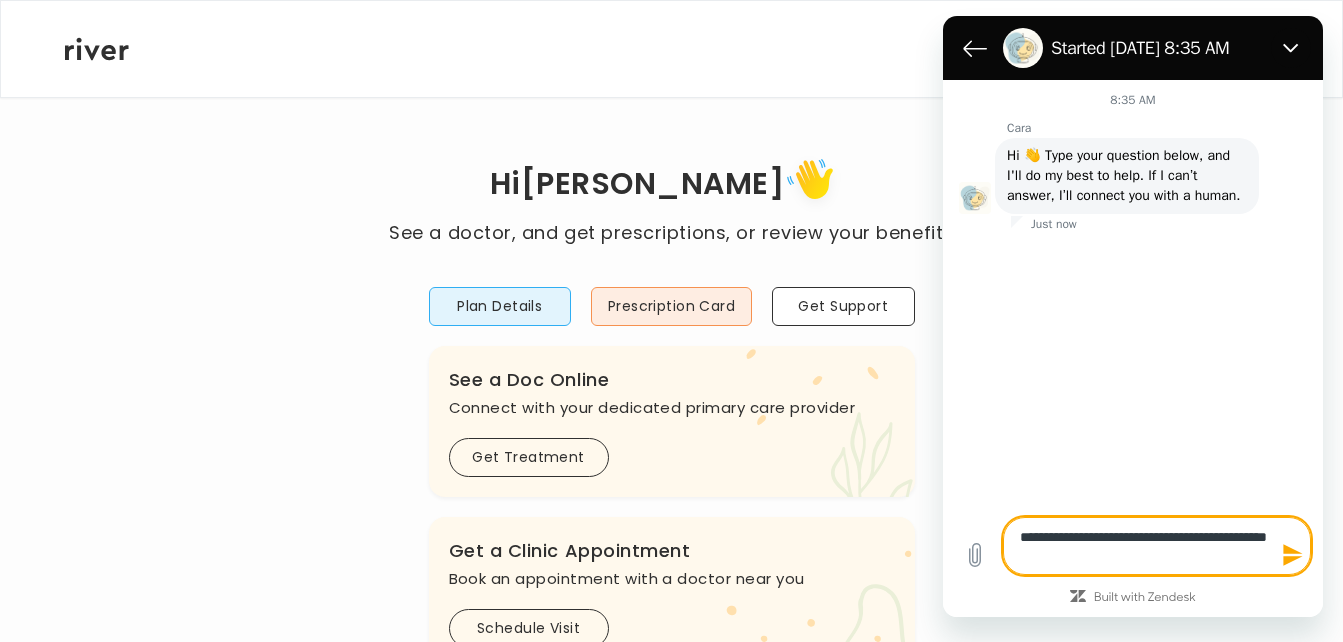 type on "**********" 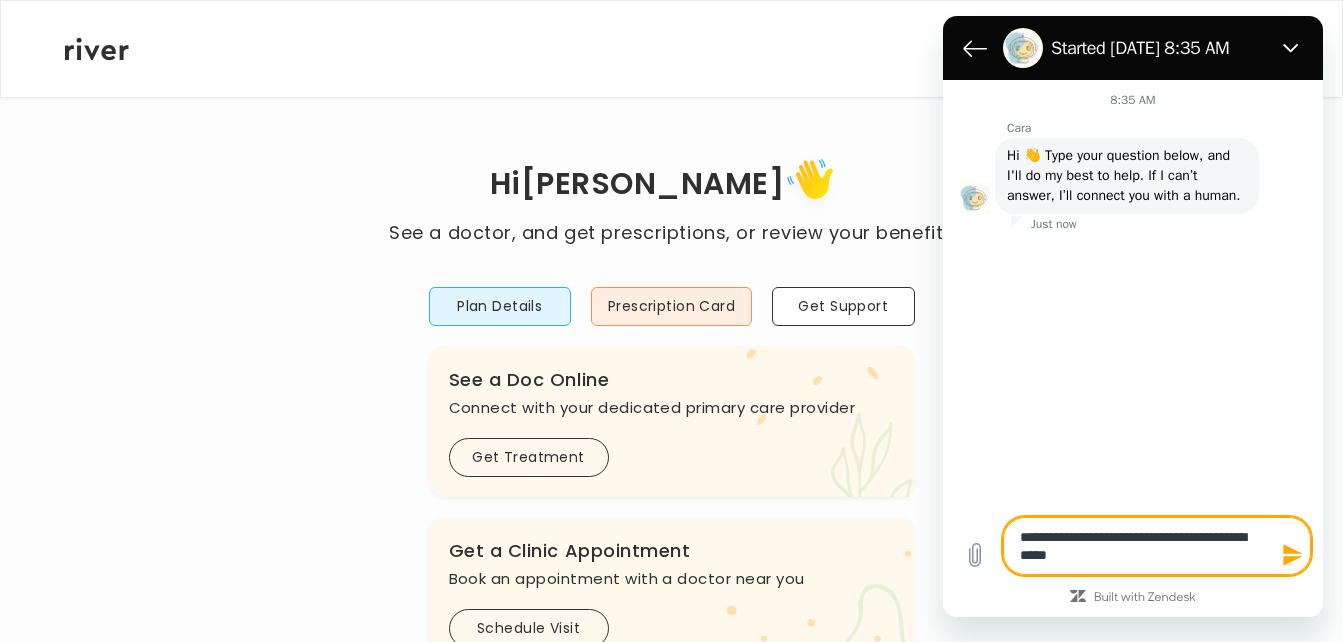 type on "**********" 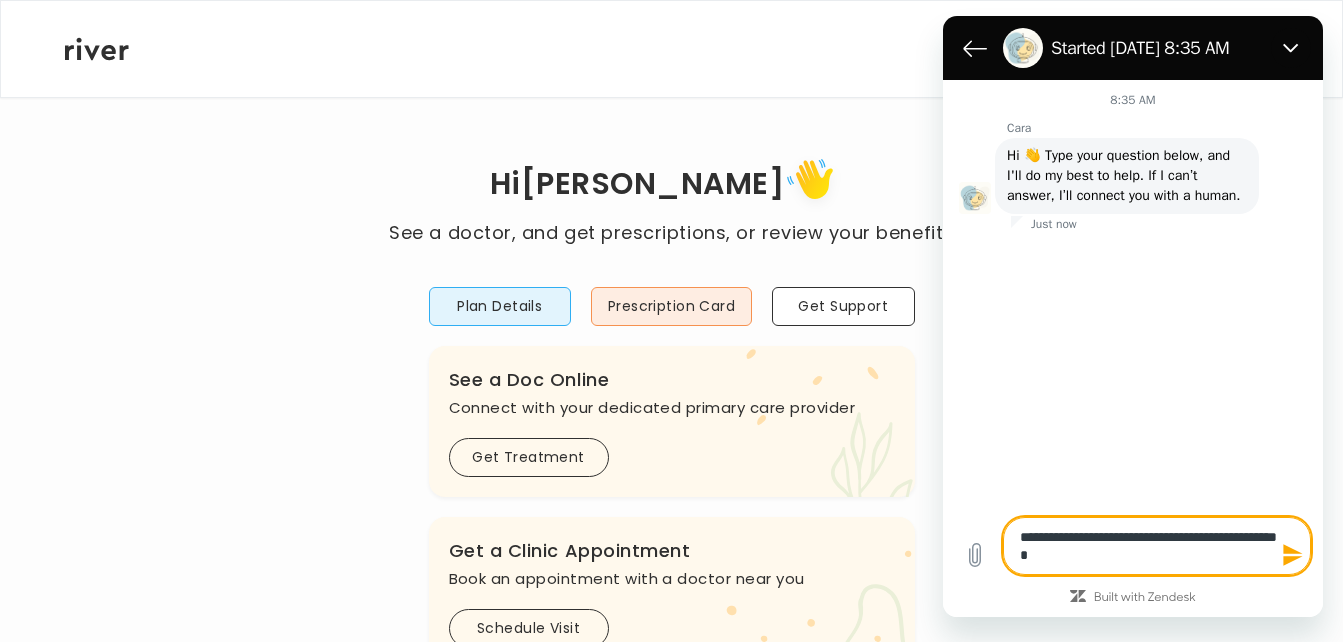 type on "**********" 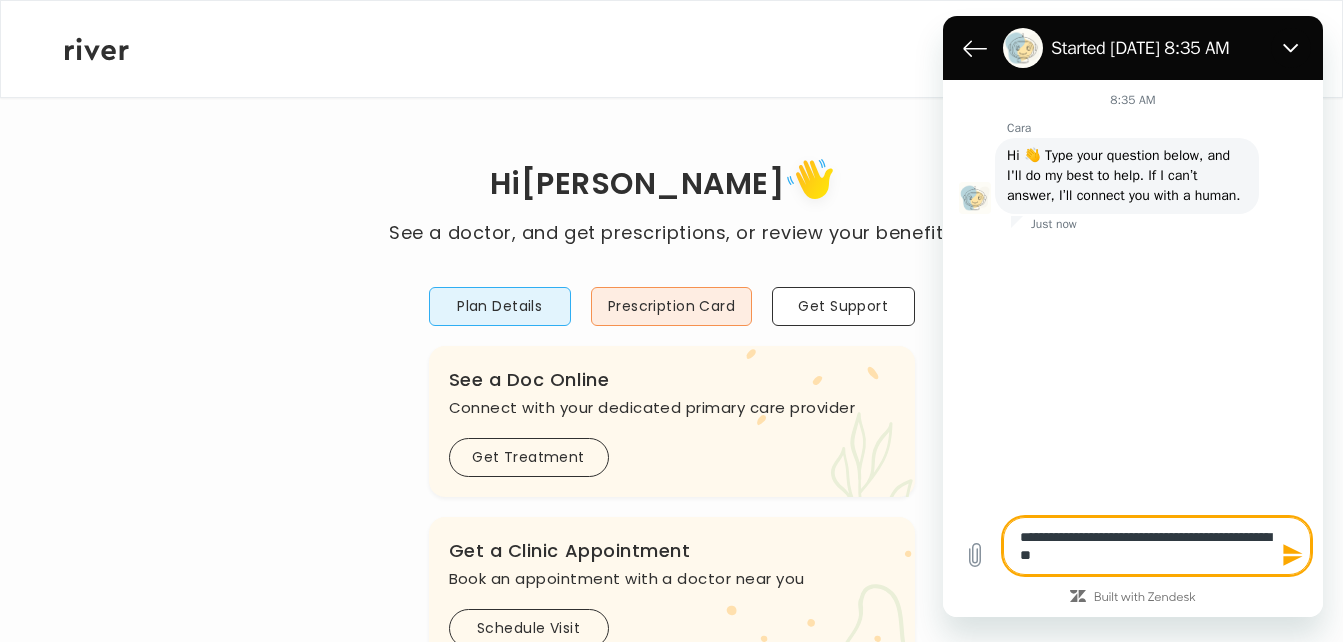 type on "**********" 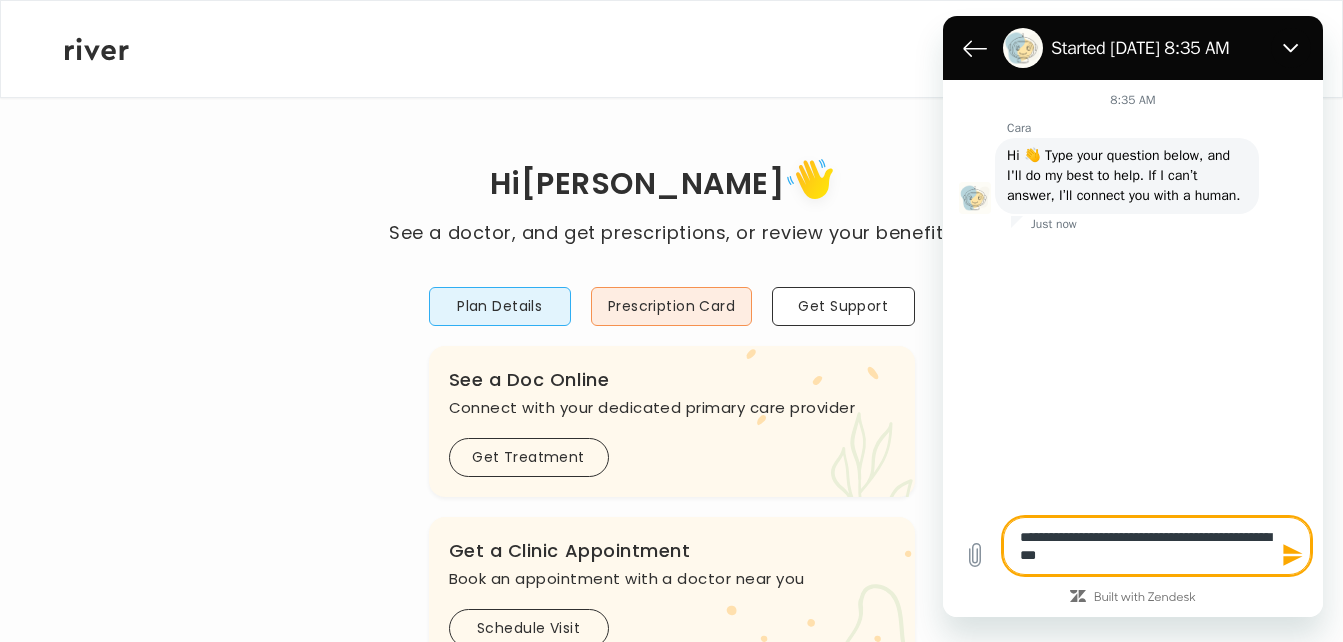 type on "**********" 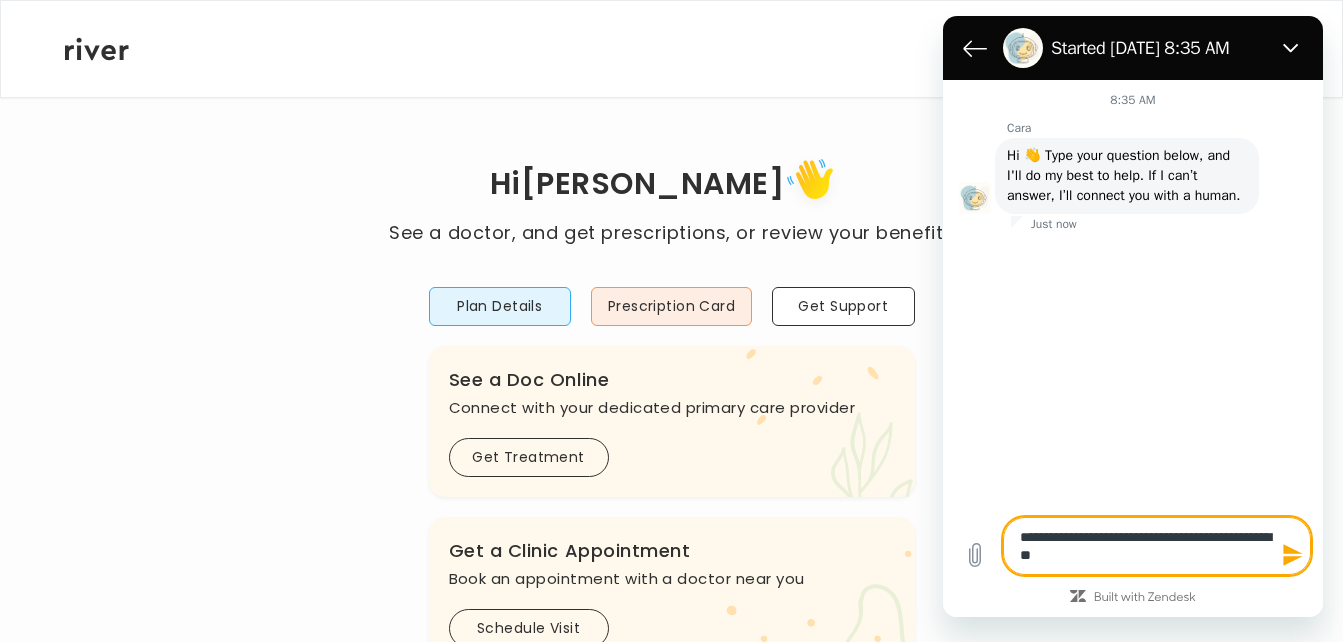 type on "**********" 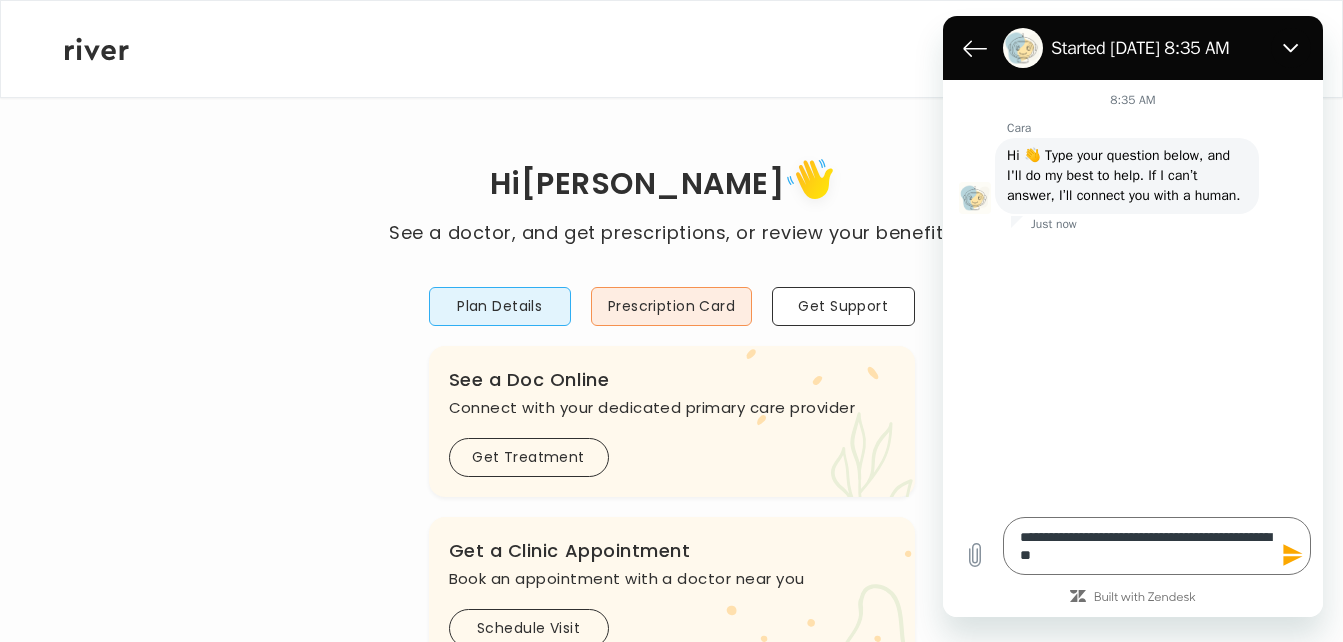 click 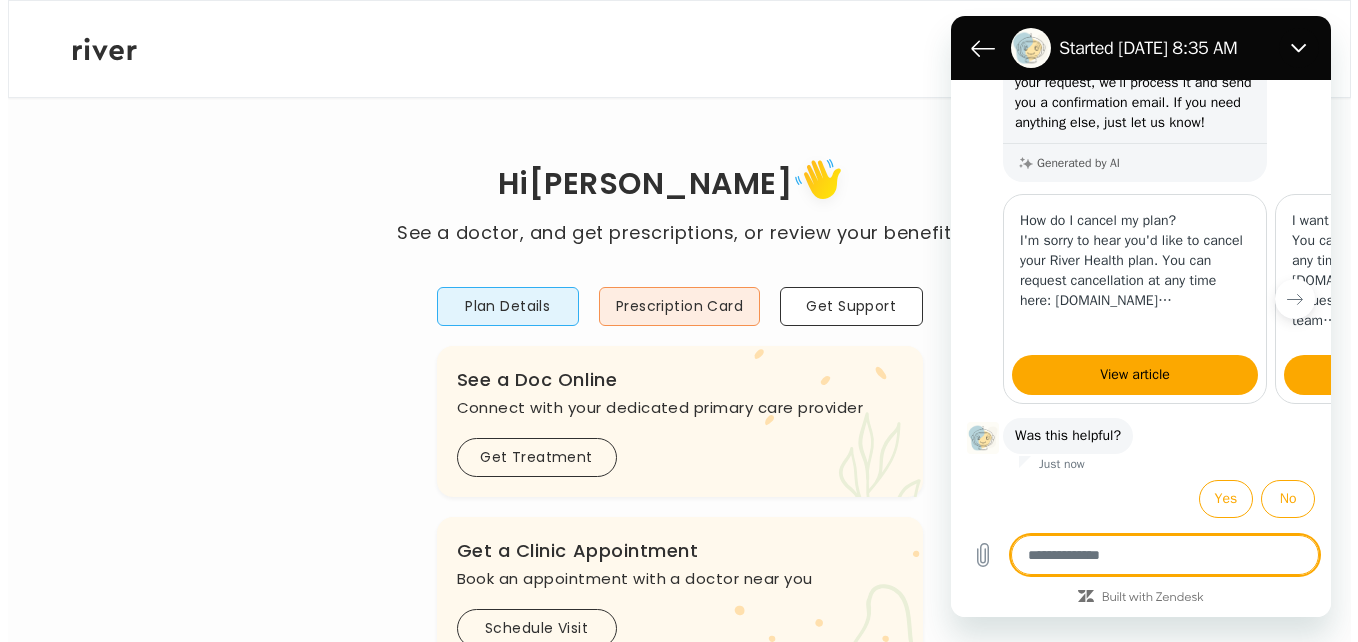 scroll, scrollTop: 364, scrollLeft: 0, axis: vertical 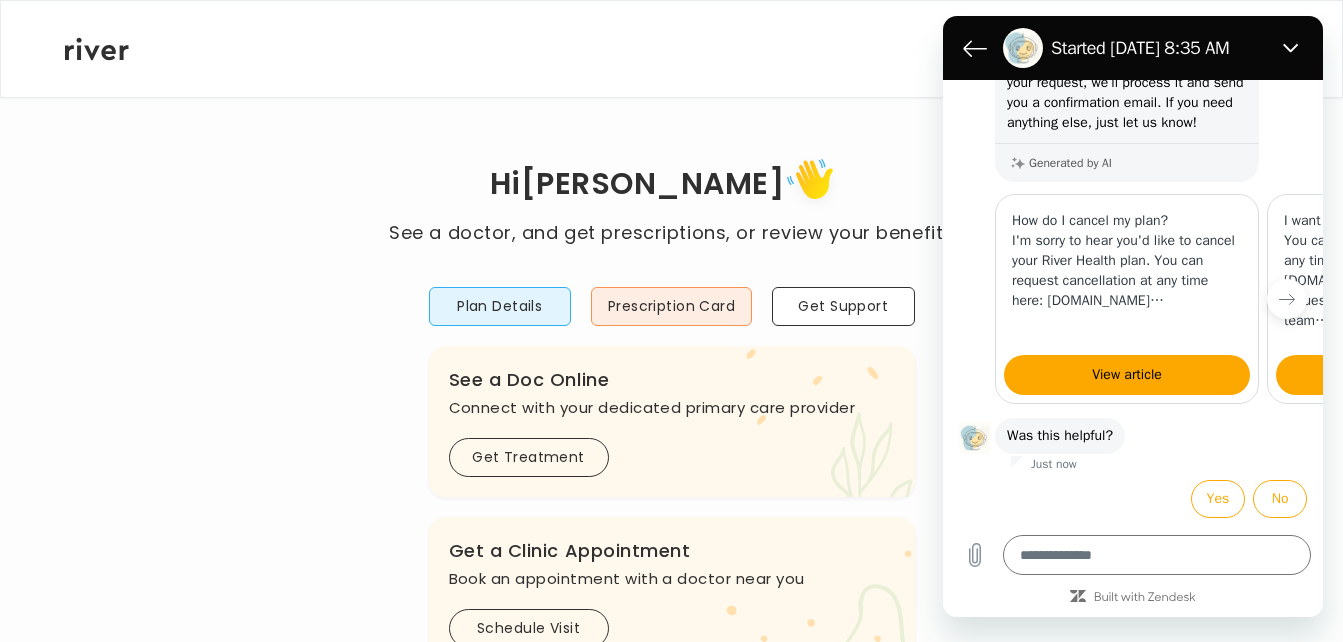 click on "[PERSON_NAME] Profile Activate Card Add Family Reimbursement Terms of Service Privacy Policy Logout" at bounding box center [671, 49] 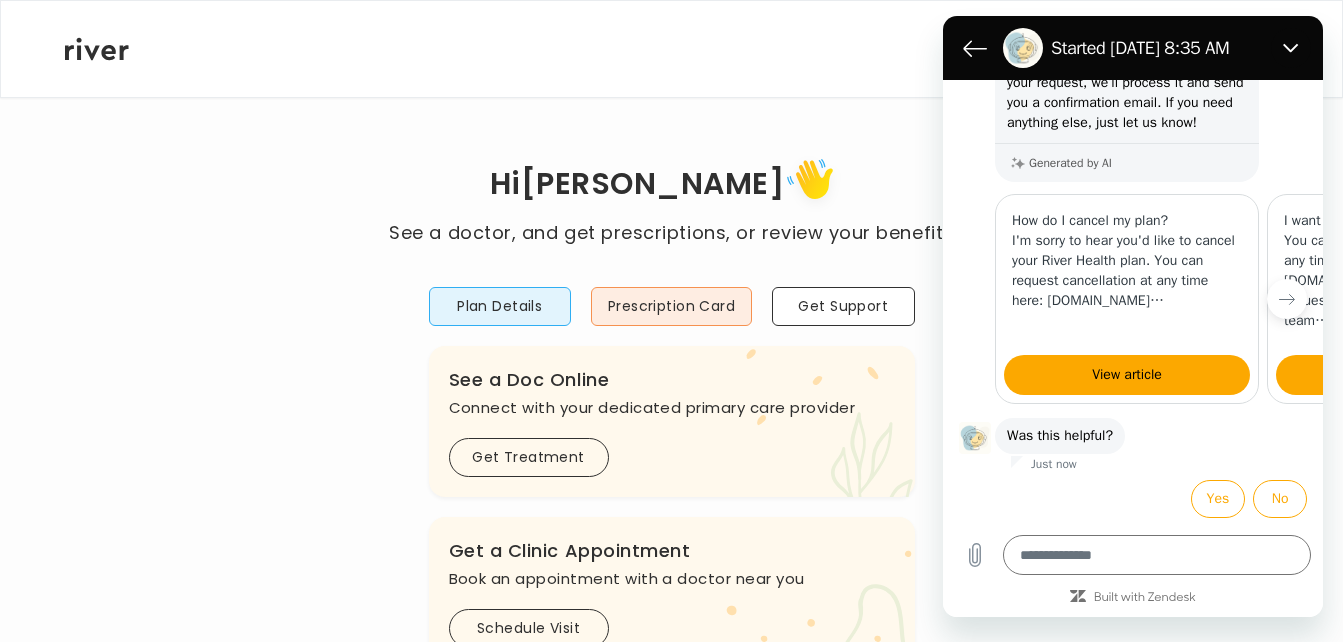 click on "Plan Details Prescription Card Get Support
.cls-1 {
fill: #ffe0ae;
}
.cls-2 {
fill: #eaefd8;
}
River Health Essential ACTIVE Employer Sponsored: Cracker Barrel and Maple Street Biscuit Company
.cls-see {
fill: #eaefd8;
}
.cls-see-doctor {
fill: #ffe0ae;
}
See a Doc Online Connect with your dedicated primary care provider Get Treatment
.cls-clinic {
fill: #eaefd8;
}
.cls-clinic-appt {
fill: #ffe0ae;
}
Get a Clinic Appointment Book an appointment with a doctor near you Schedule Visit
.cls-1 {
fill: #ffe0ae;
}
Behavioral Health Get help with anxiety, depression, and more Get Started .cls-1{fill:#ffe0ae} Get a Prescription Refill Request a refill for current medications Get Prescription
.cls-1 {
fill: #ffe0ae;
}
.cls-2 {
fill: #eaefd8;
}
Your Health History" at bounding box center [672, 714] 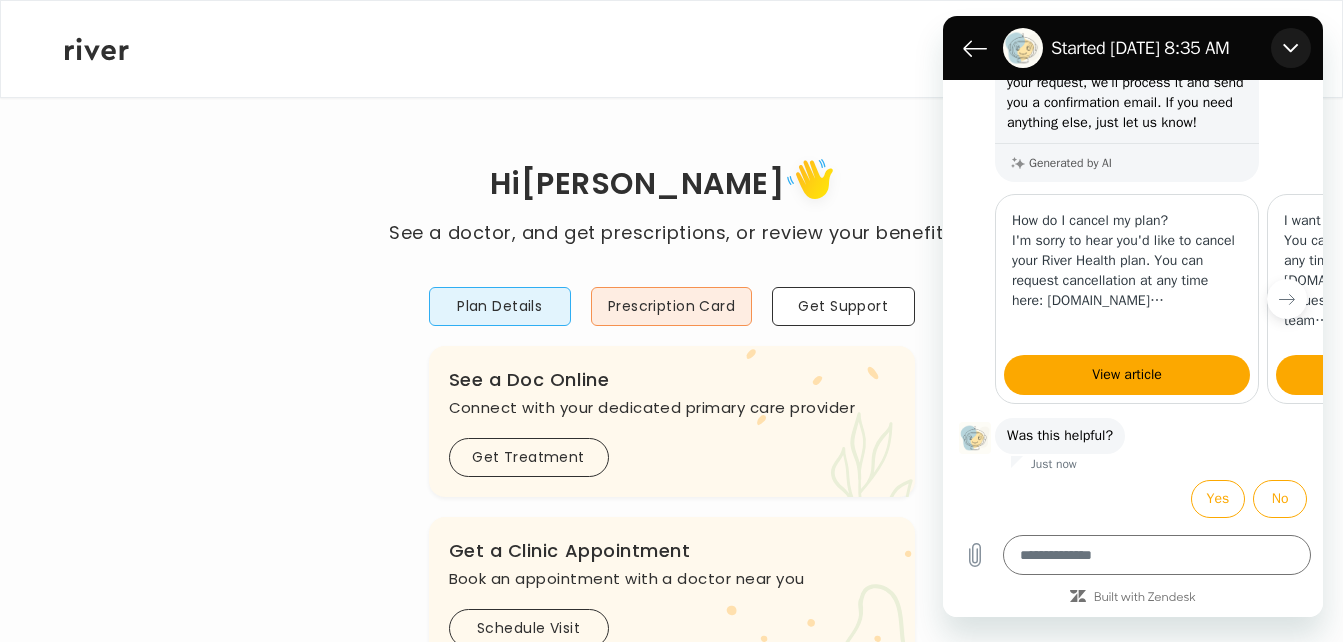 click 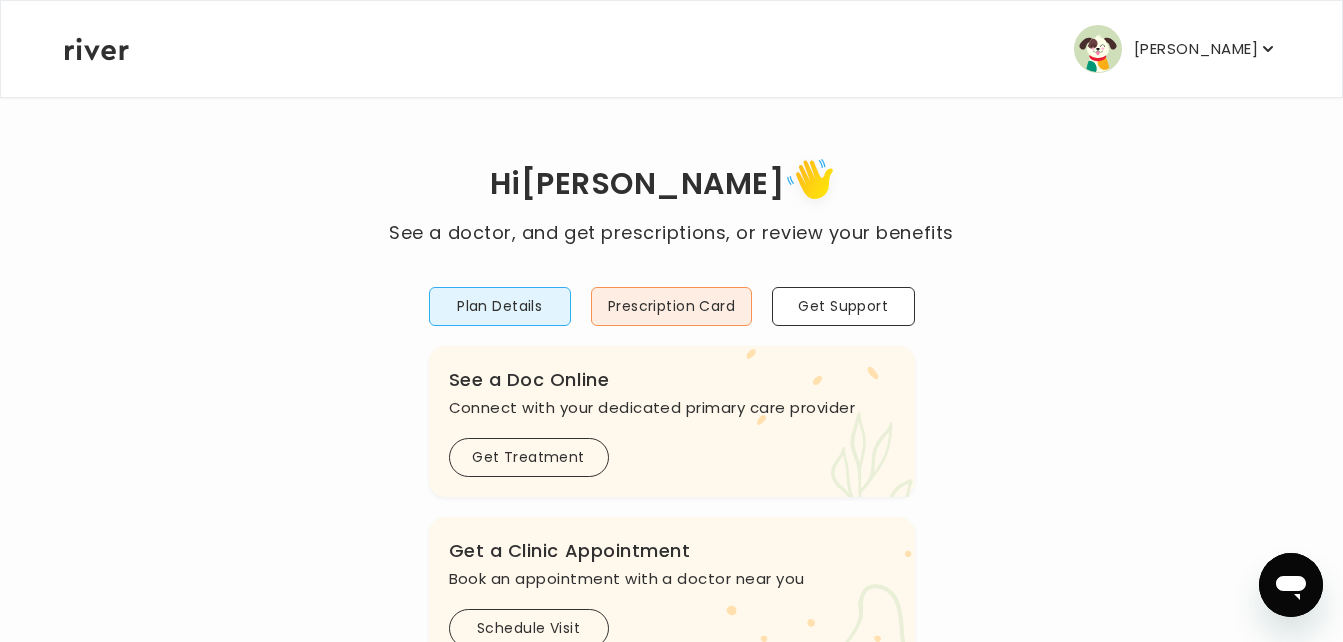 click 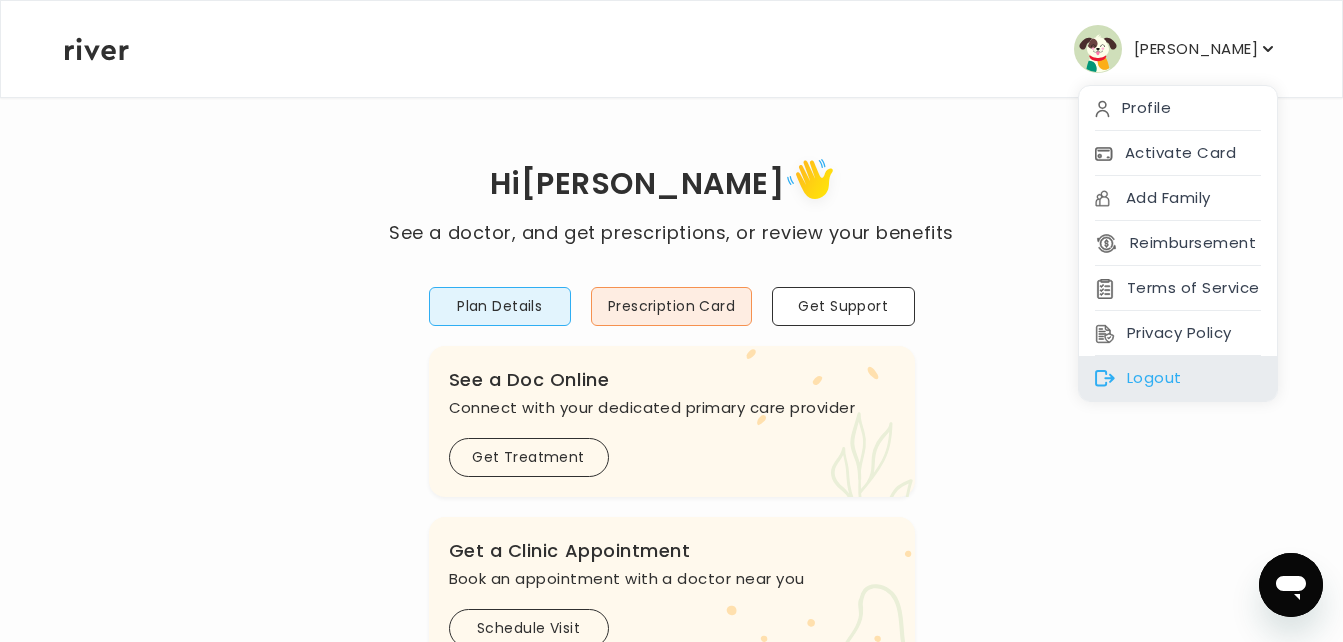 click on "Logout" at bounding box center [1178, 378] 